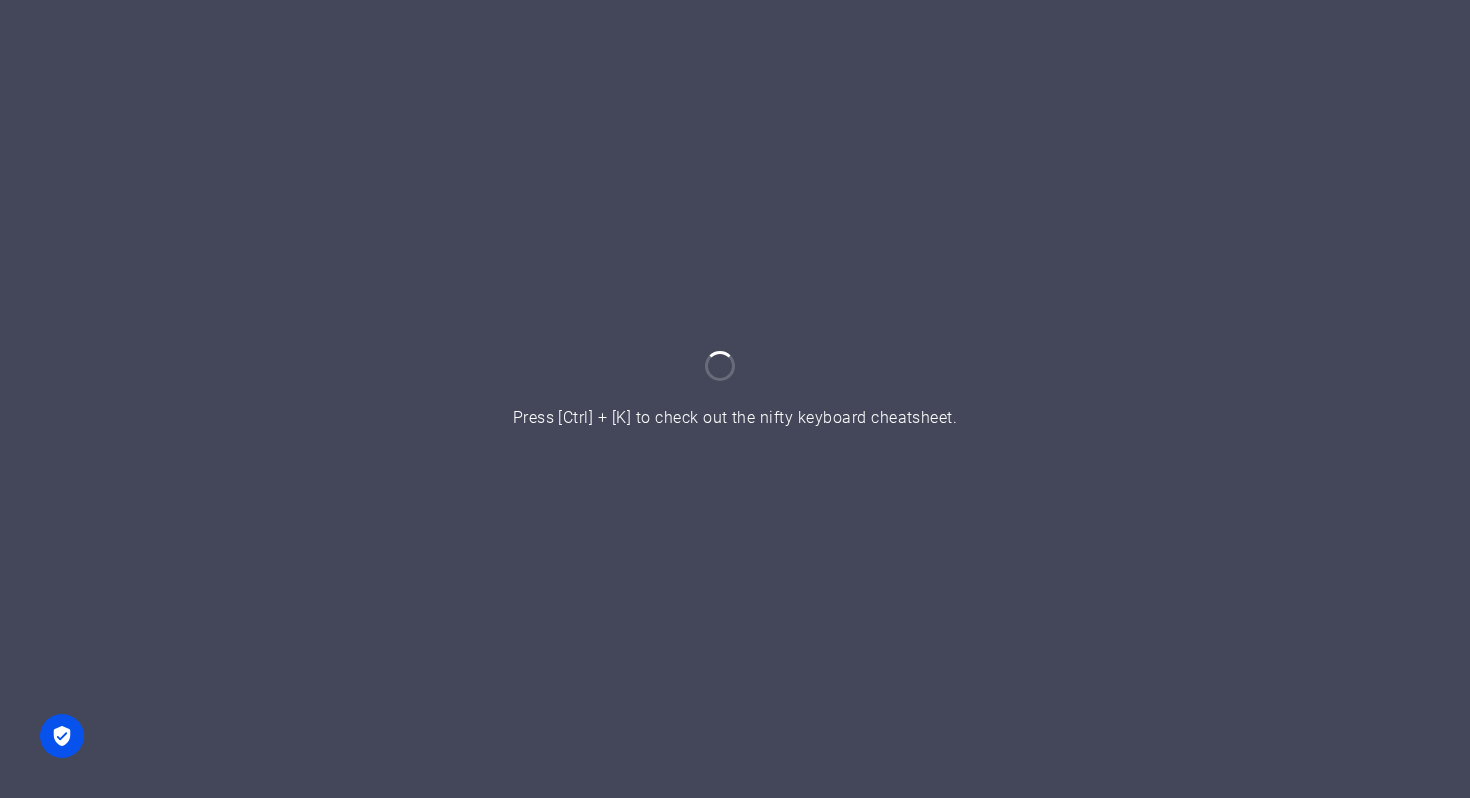 scroll, scrollTop: 0, scrollLeft: 0, axis: both 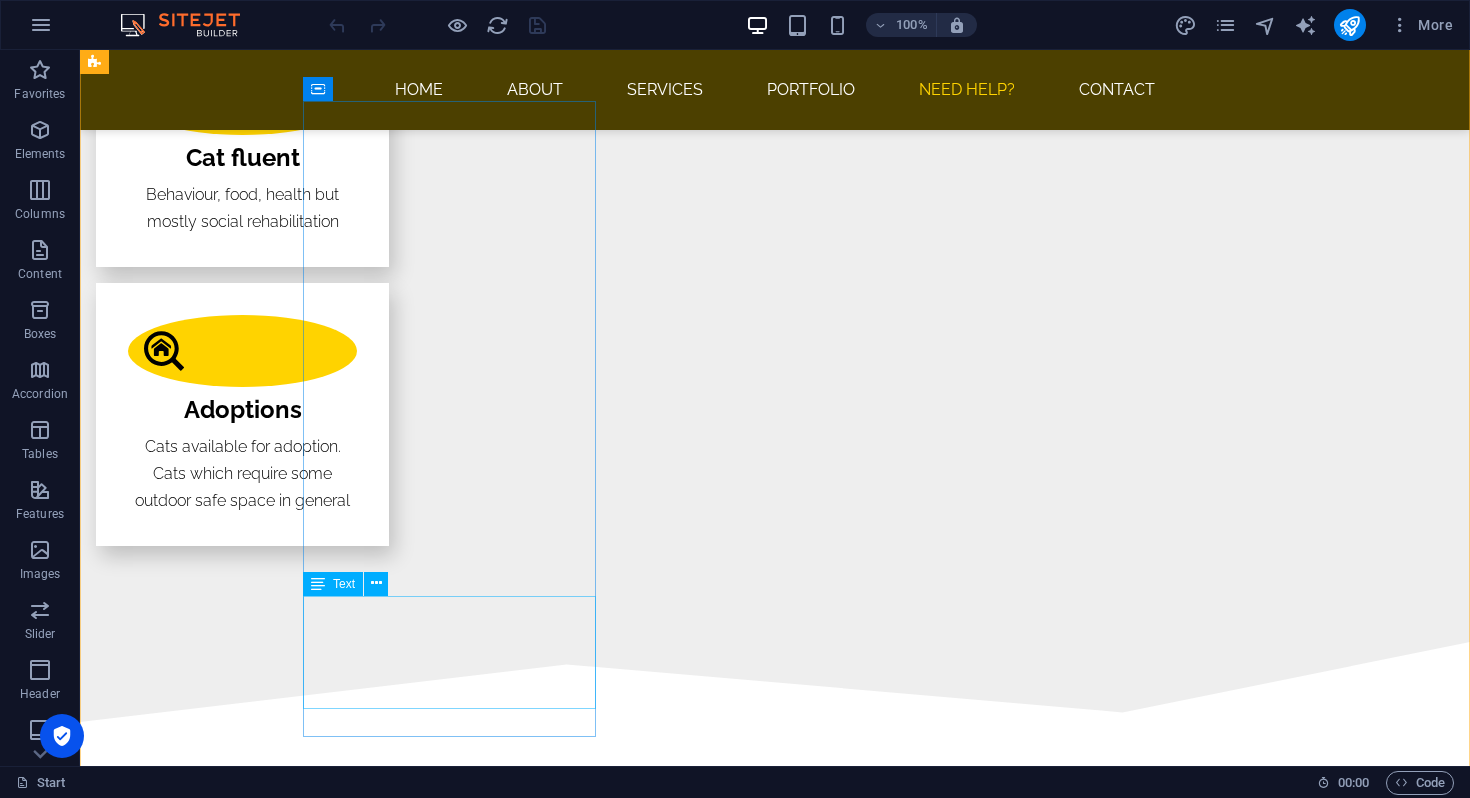click on "Go to Shutterstock, 500px, Getty... mostly same items! It's not cliché. Discover!" at bounding box center [242, 3147] 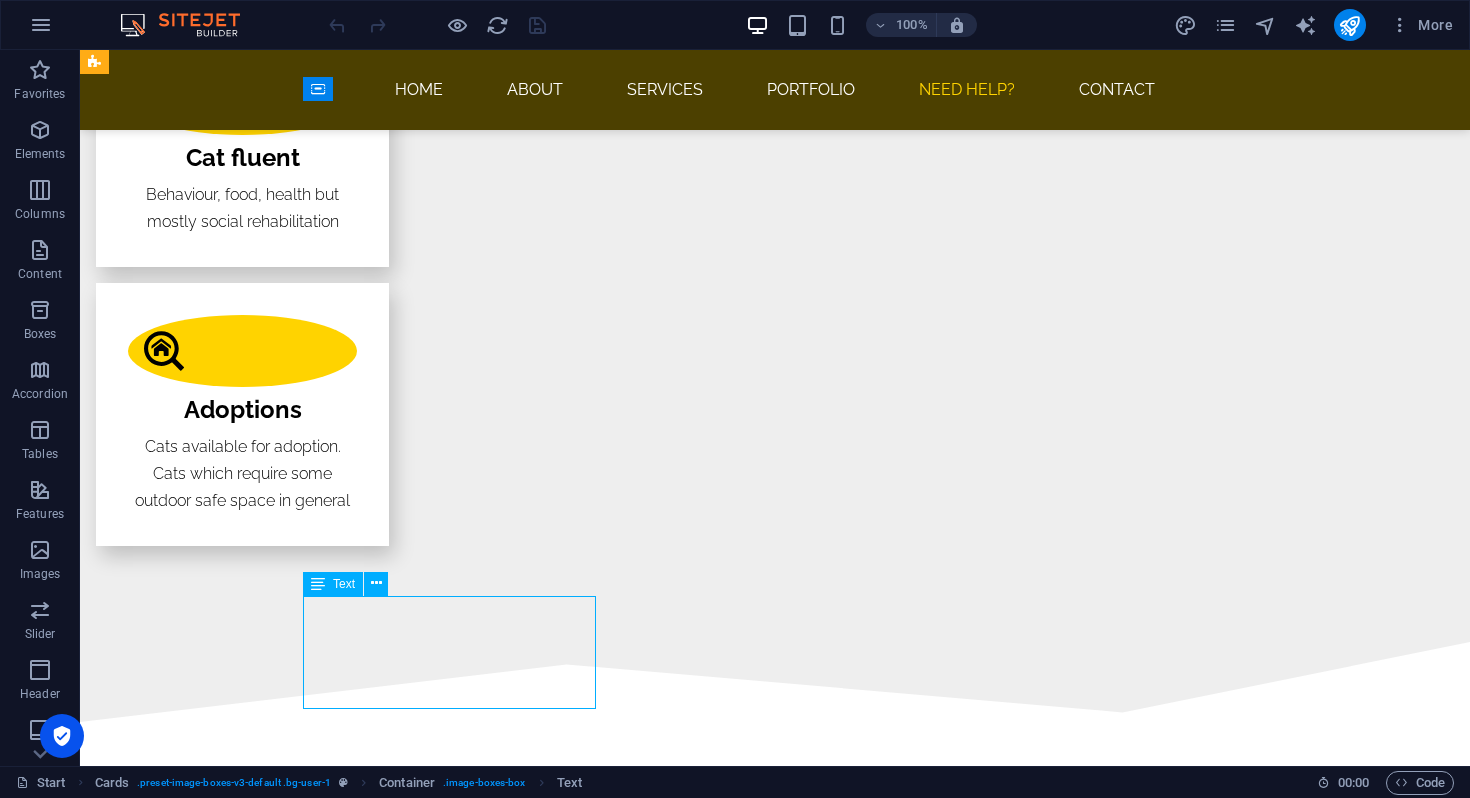 click on "Go to Shutterstock, 500px, Getty... mostly same items! It's not cliché. Discover!" at bounding box center (242, 3147) 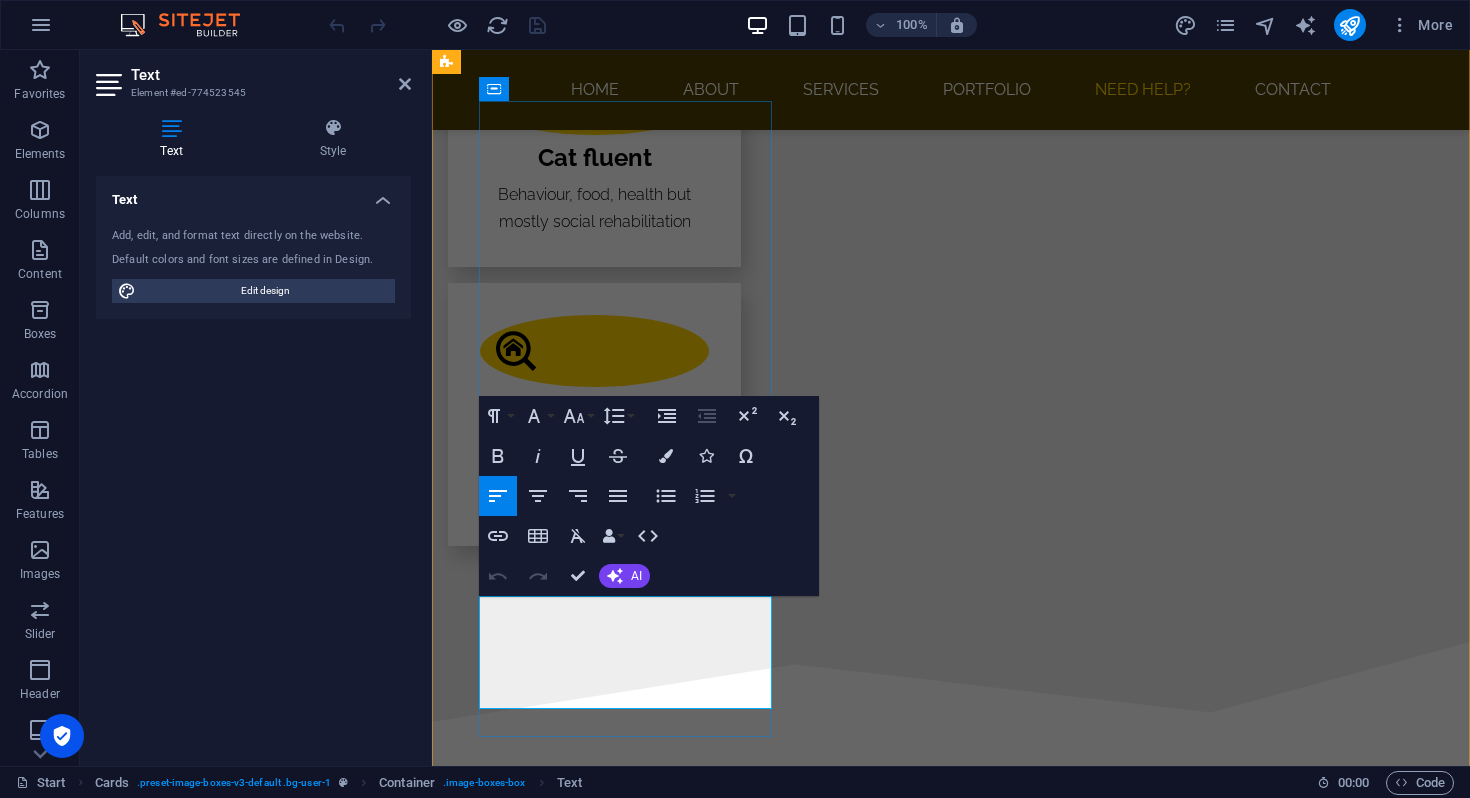 drag, startPoint x: 554, startPoint y: 613, endPoint x: 648, endPoint y: 610, distance: 94.04786 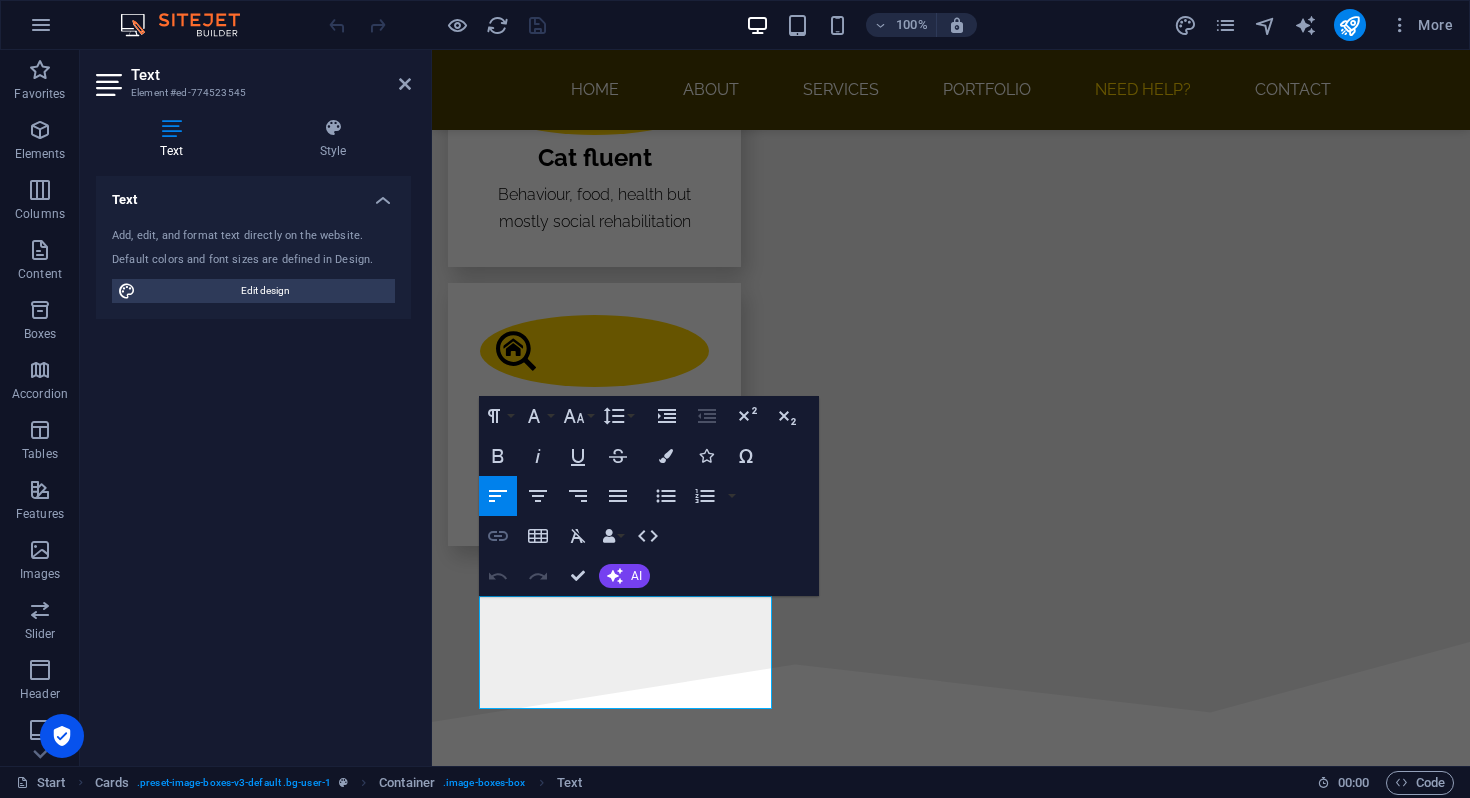 click 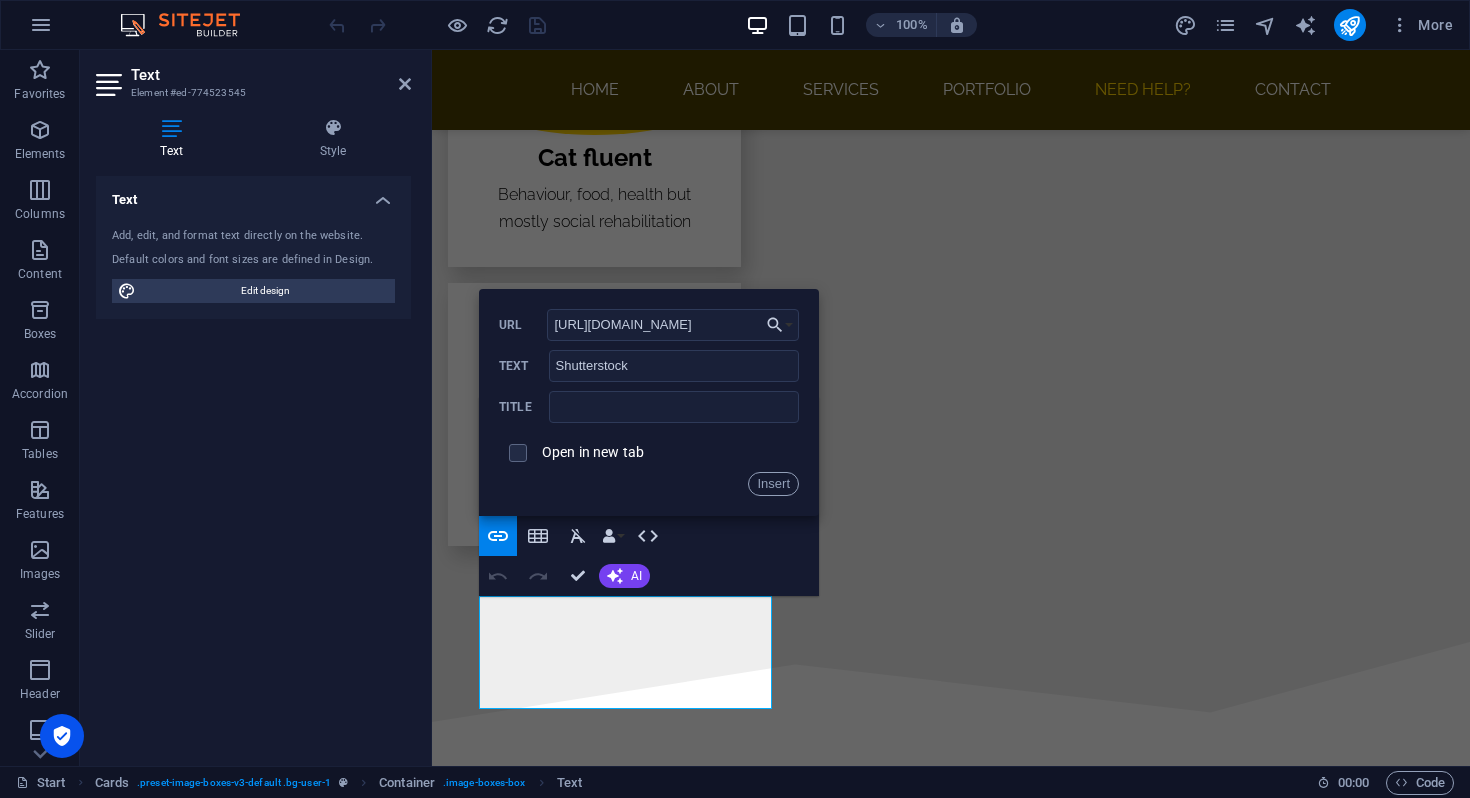 scroll, scrollTop: 0, scrollLeft: 73, axis: horizontal 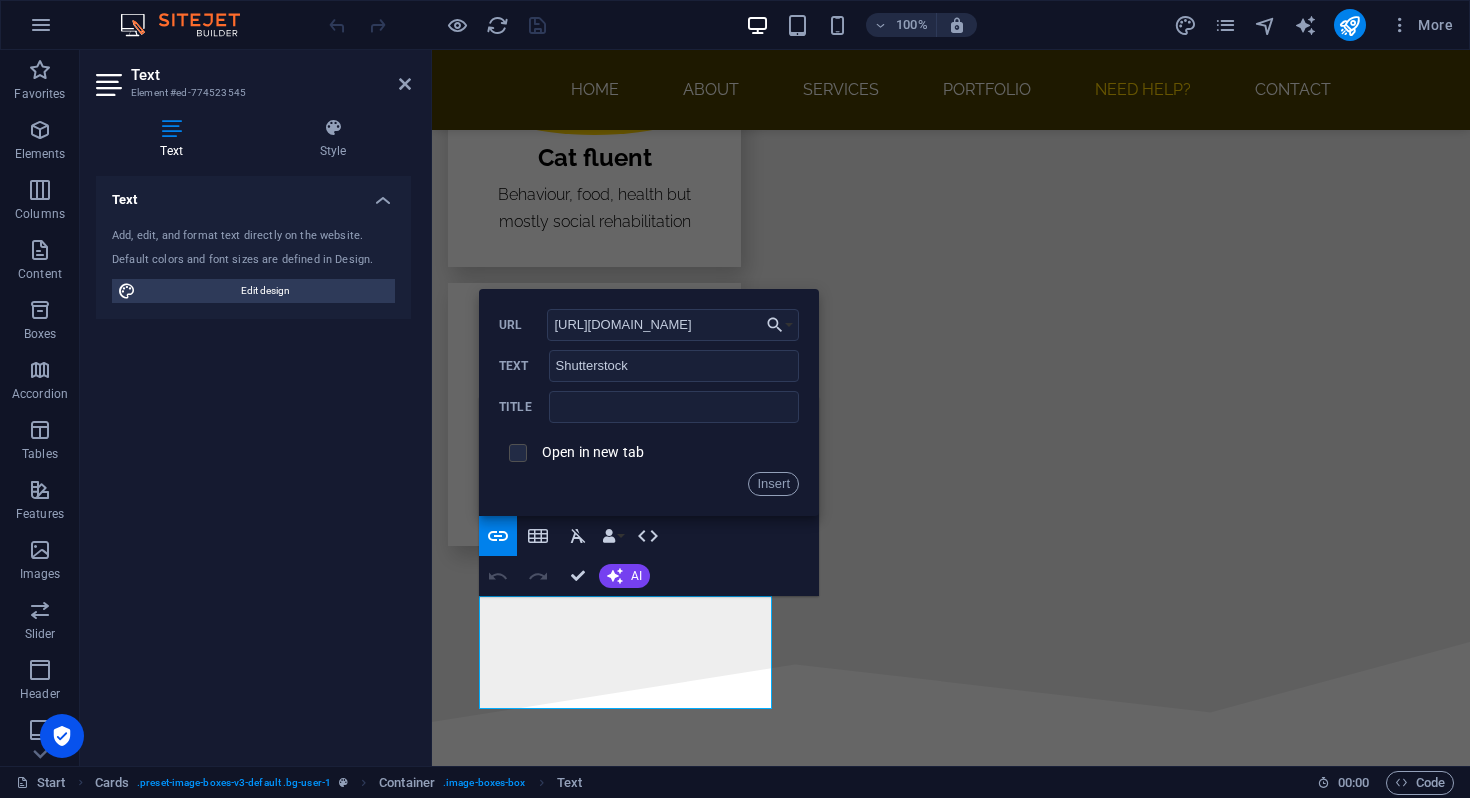 click at bounding box center [515, 450] 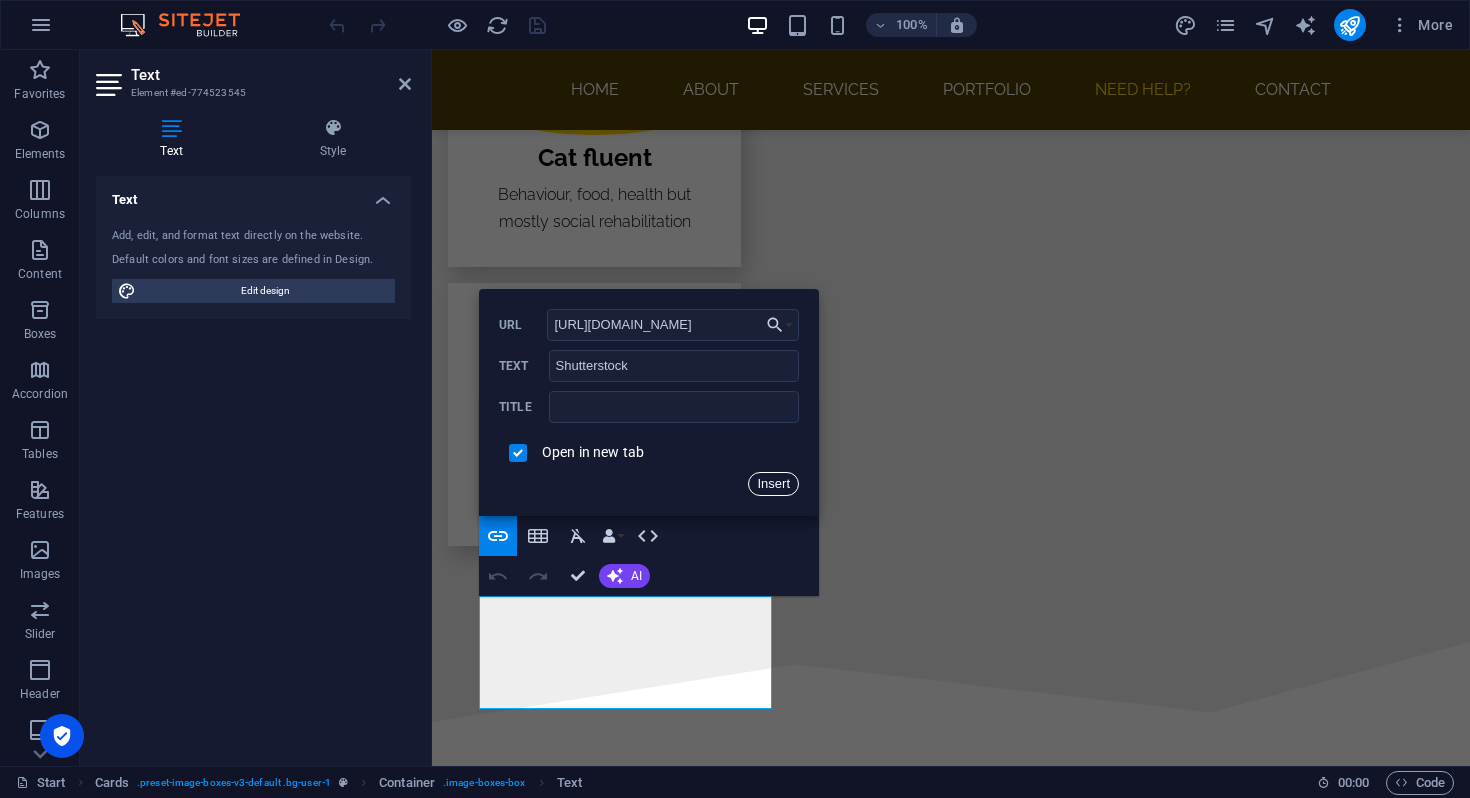 click on "Insert" at bounding box center (773, 484) 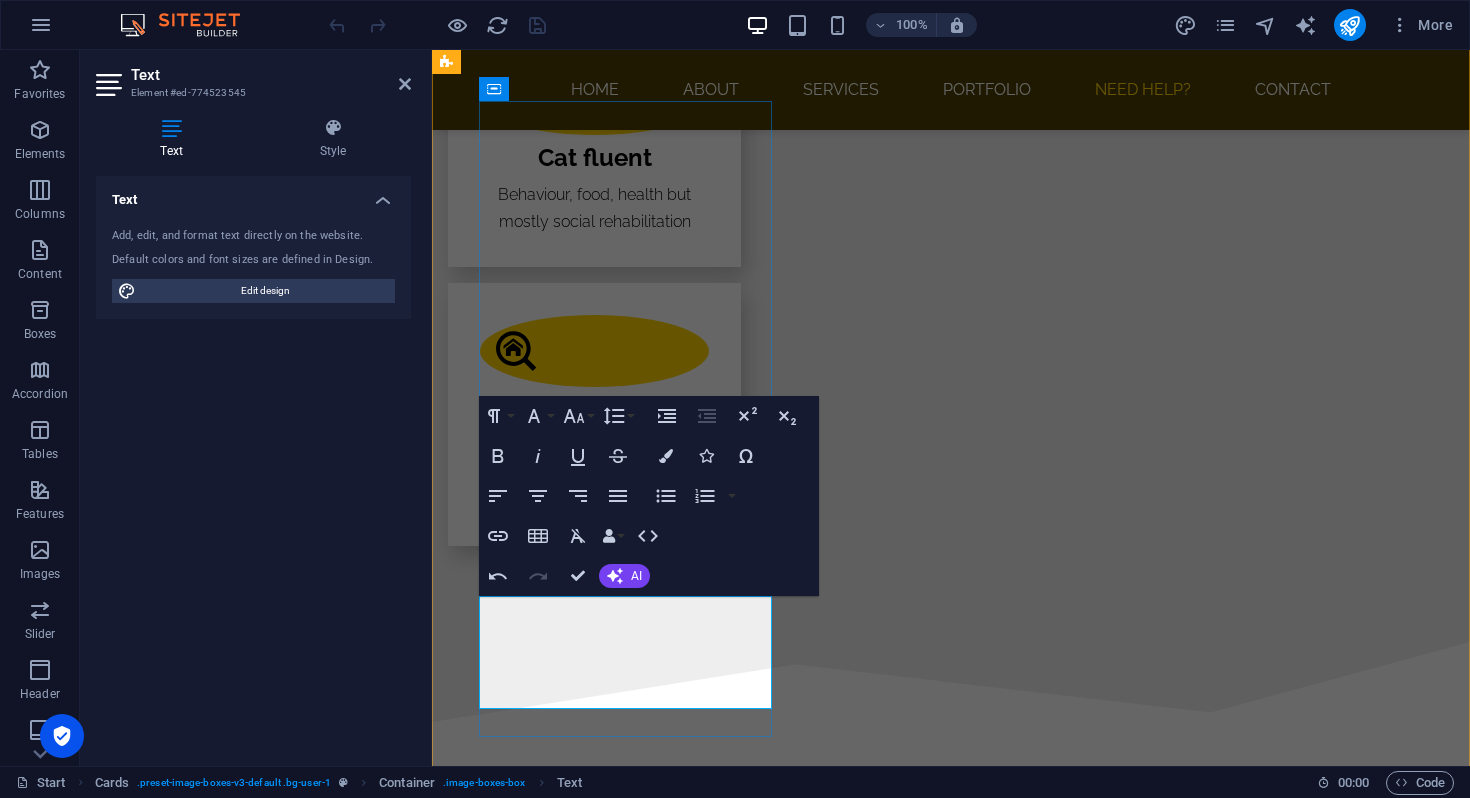 click on "Go to  Shutterstock , 500px, Getty... mostly same items! It's not cliché. Discover!" at bounding box center [594, 3131] 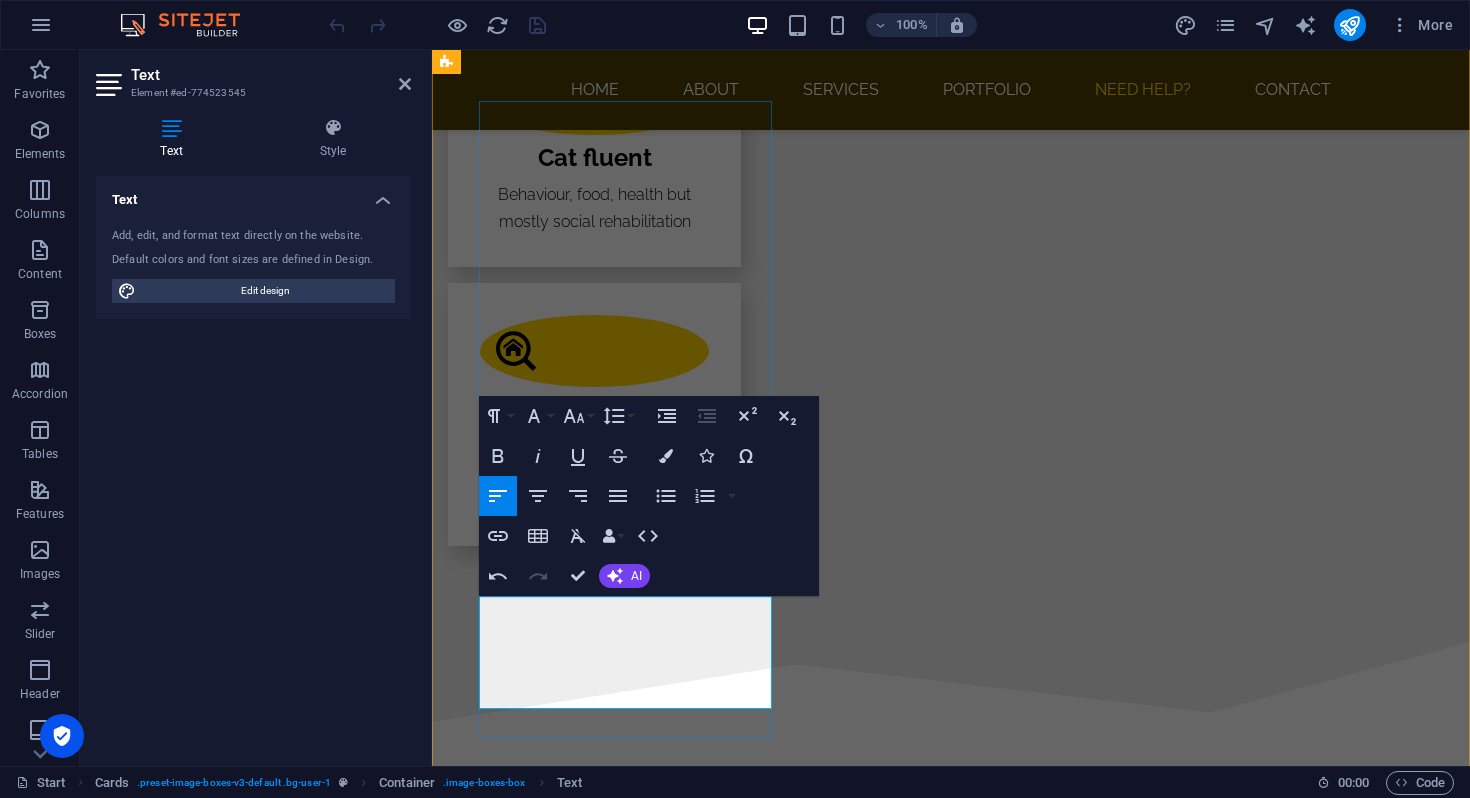 click on "Shutterstock" at bounding box center [563, 3103] 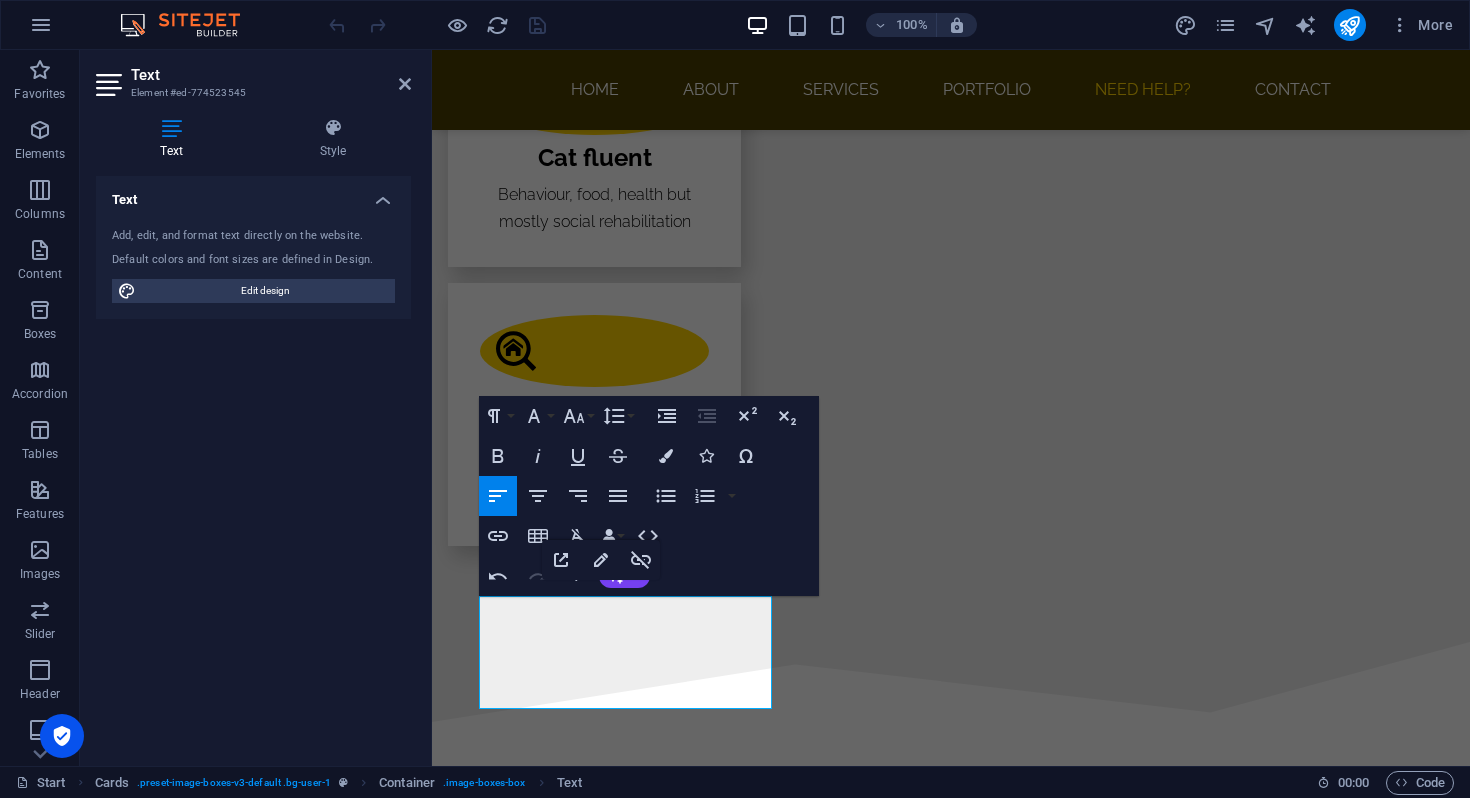click on "Text Add, edit, and format text directly on the website. Default colors and font sizes are defined in Design. Edit design Alignment Left aligned Centered Right aligned" at bounding box center [253, 463] 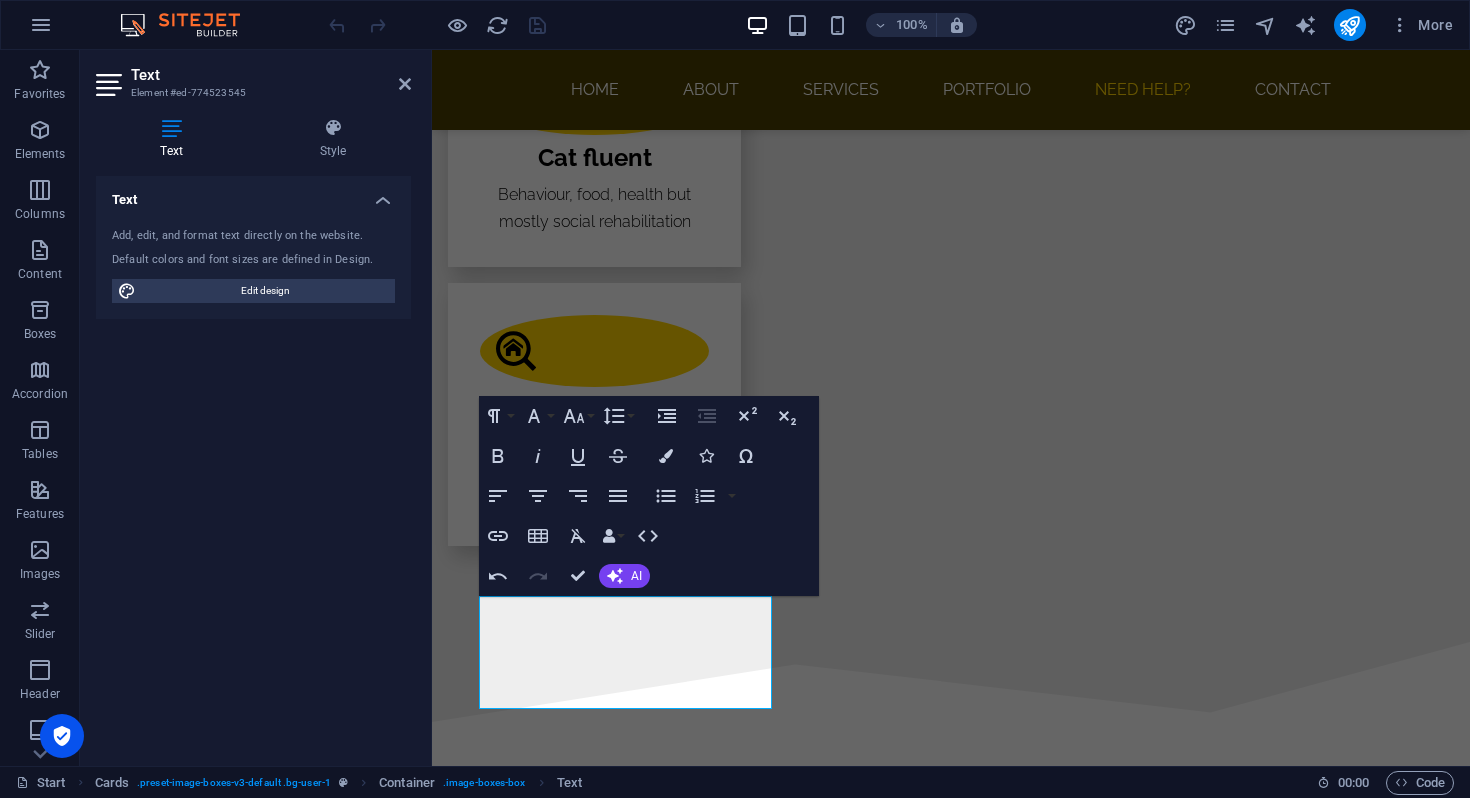 click on "100% More" at bounding box center [893, 25] 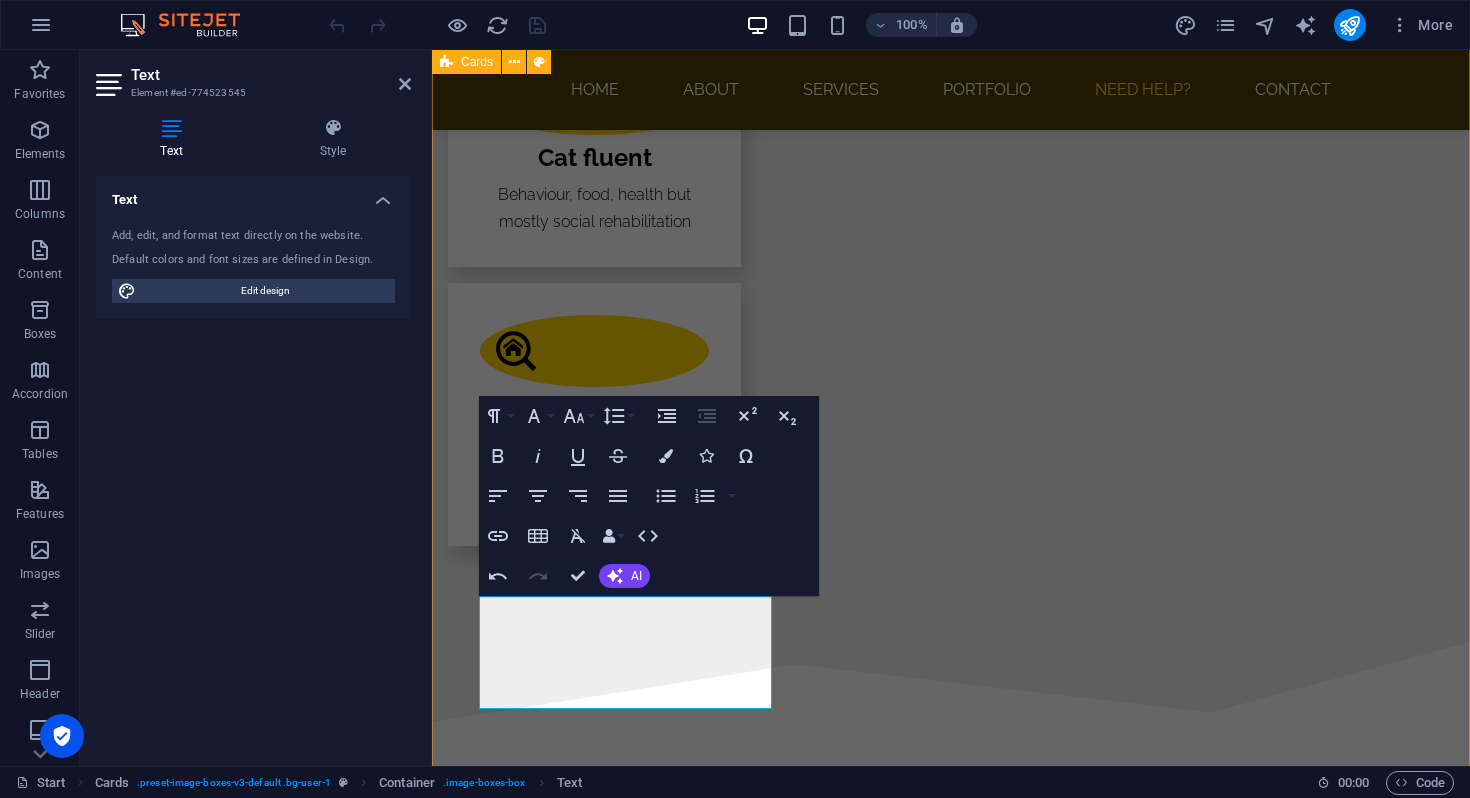 click on "Original photographs Buy my pix Go to  Shutterstock , 500px, Getty... mostly same items! It's not cliché. Discover! web design & content I do it for you Even if ai does it for you, I do it better. Writing with my heart and mind and posting with wit and itelligence. Ai just can't. Don't just donate, ... Get! I'm listening How can I help you? You can help the cats! Let's talk. Contact form or Whatsapp, ASAP!" at bounding box center (951, 3550) 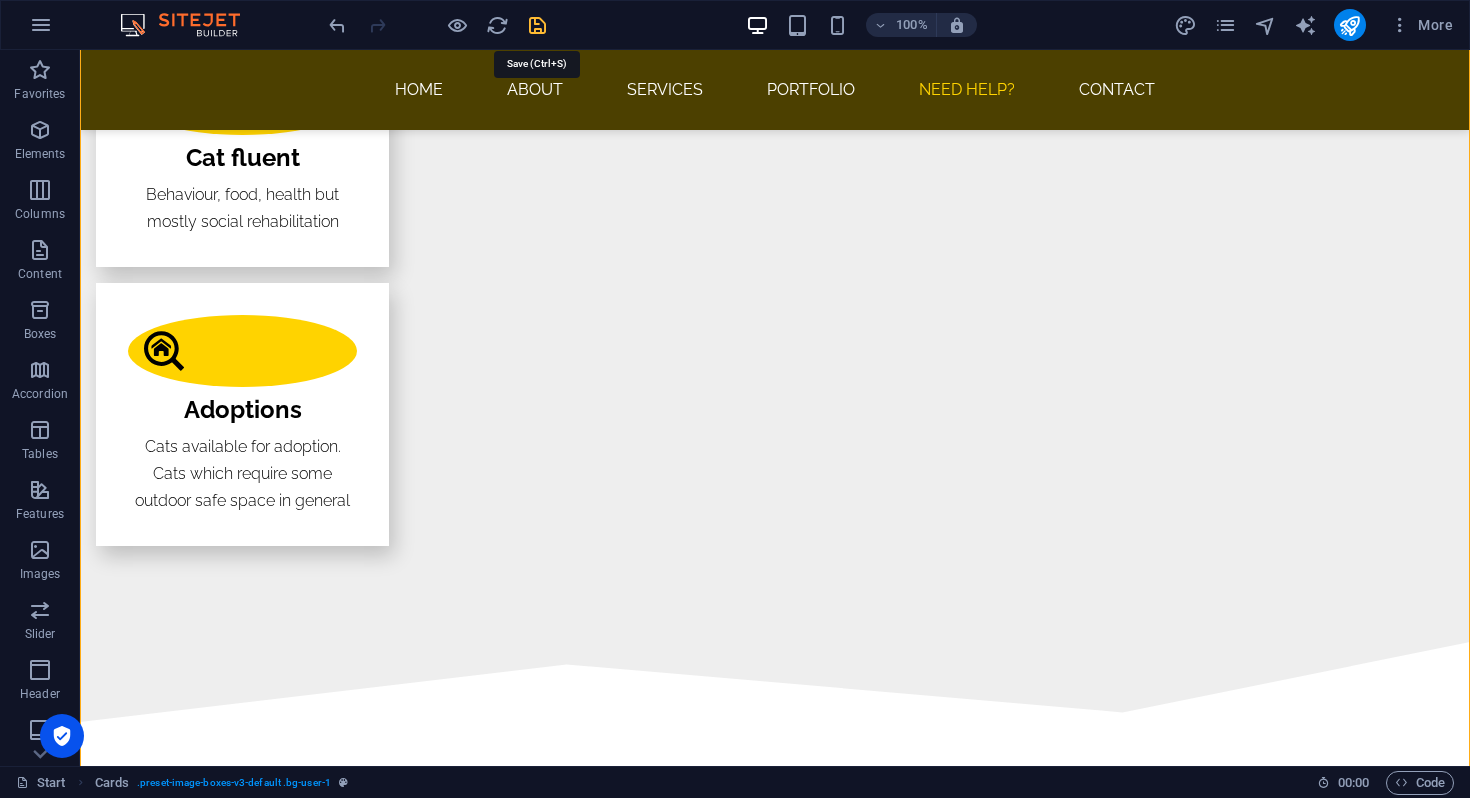 click at bounding box center [537, 25] 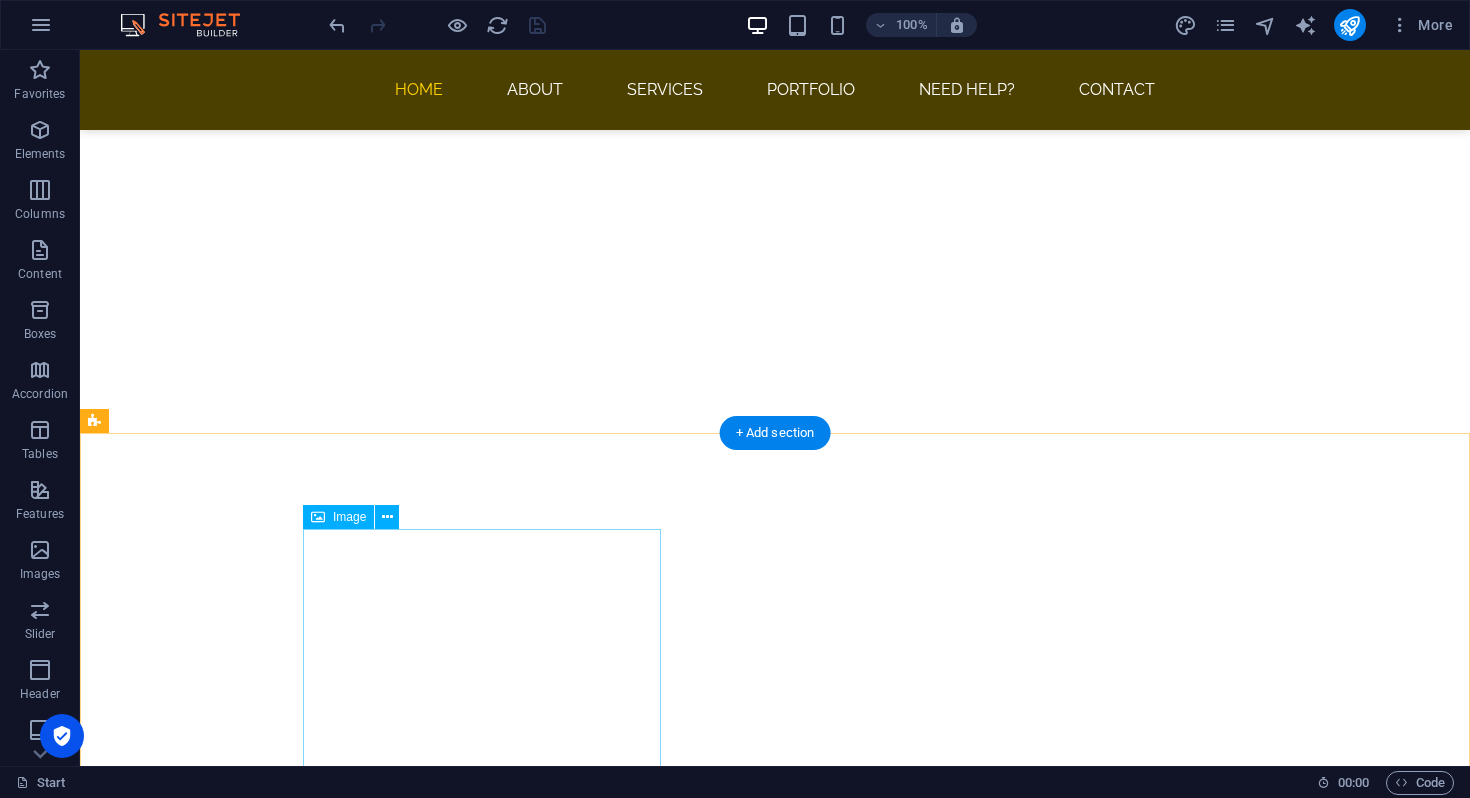 scroll, scrollTop: 0, scrollLeft: 0, axis: both 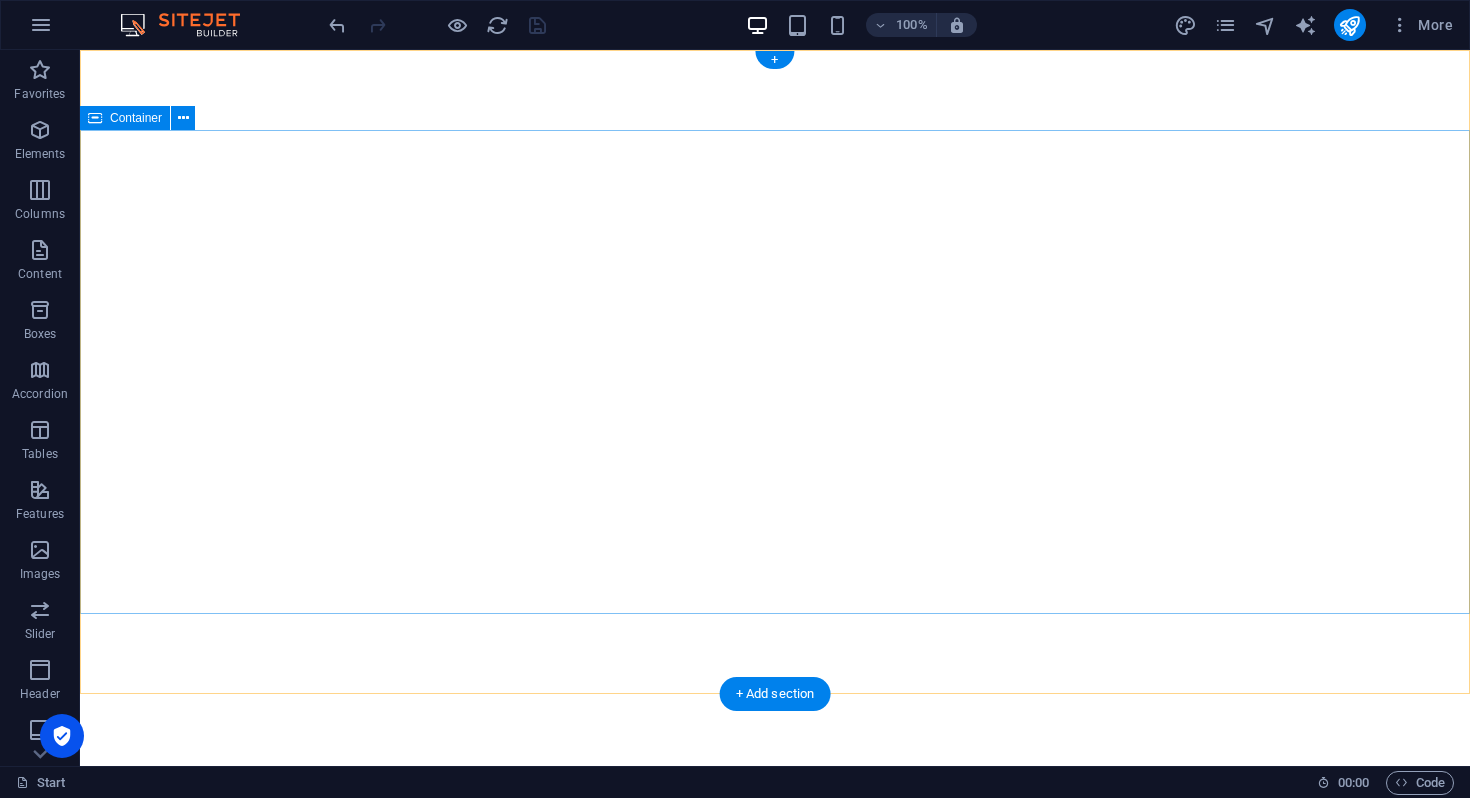 click on "i t's for the cats PhotographS Webdesigner CAT CARER" at bounding box center [775, 1046] 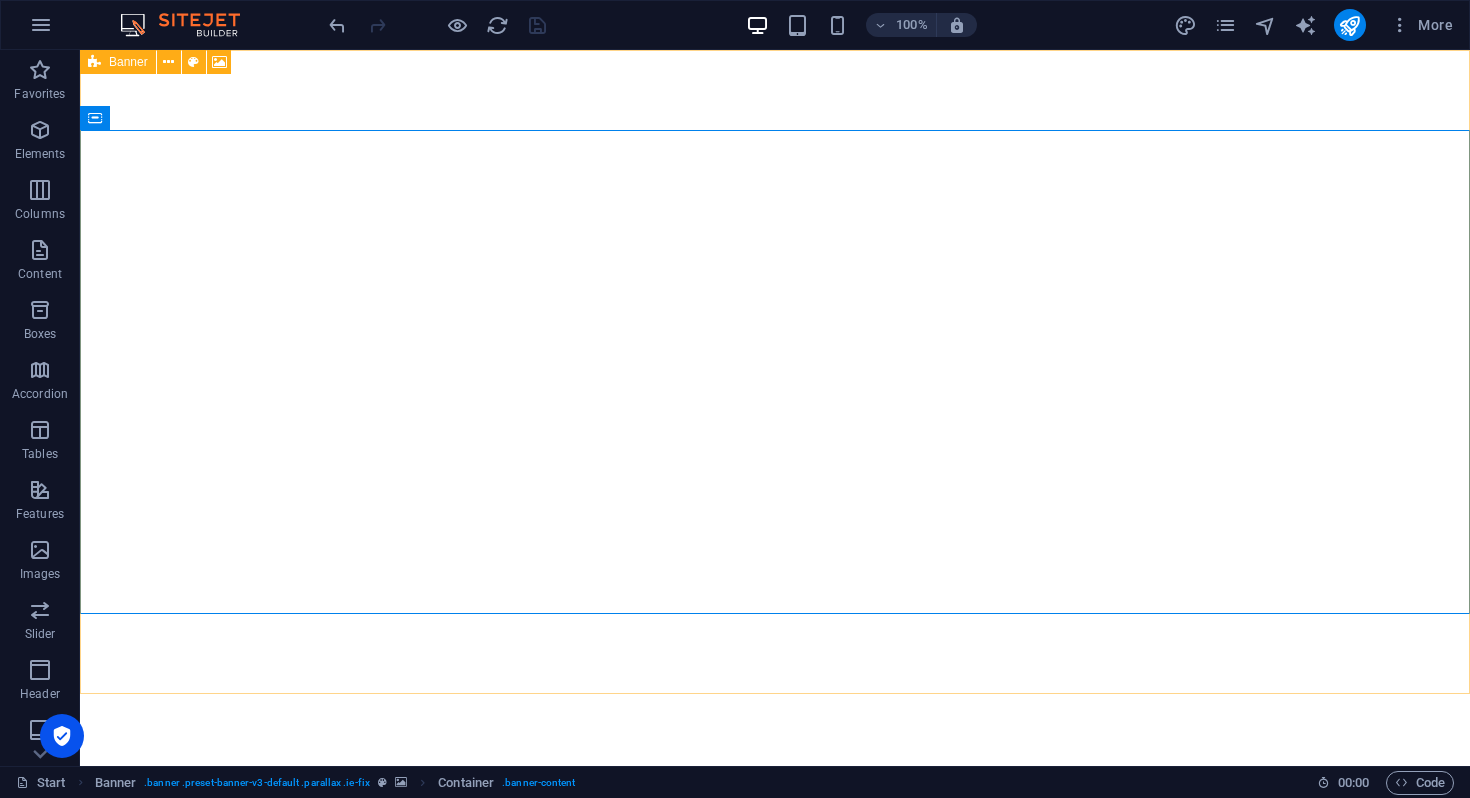 click on "Banner" at bounding box center (128, 62) 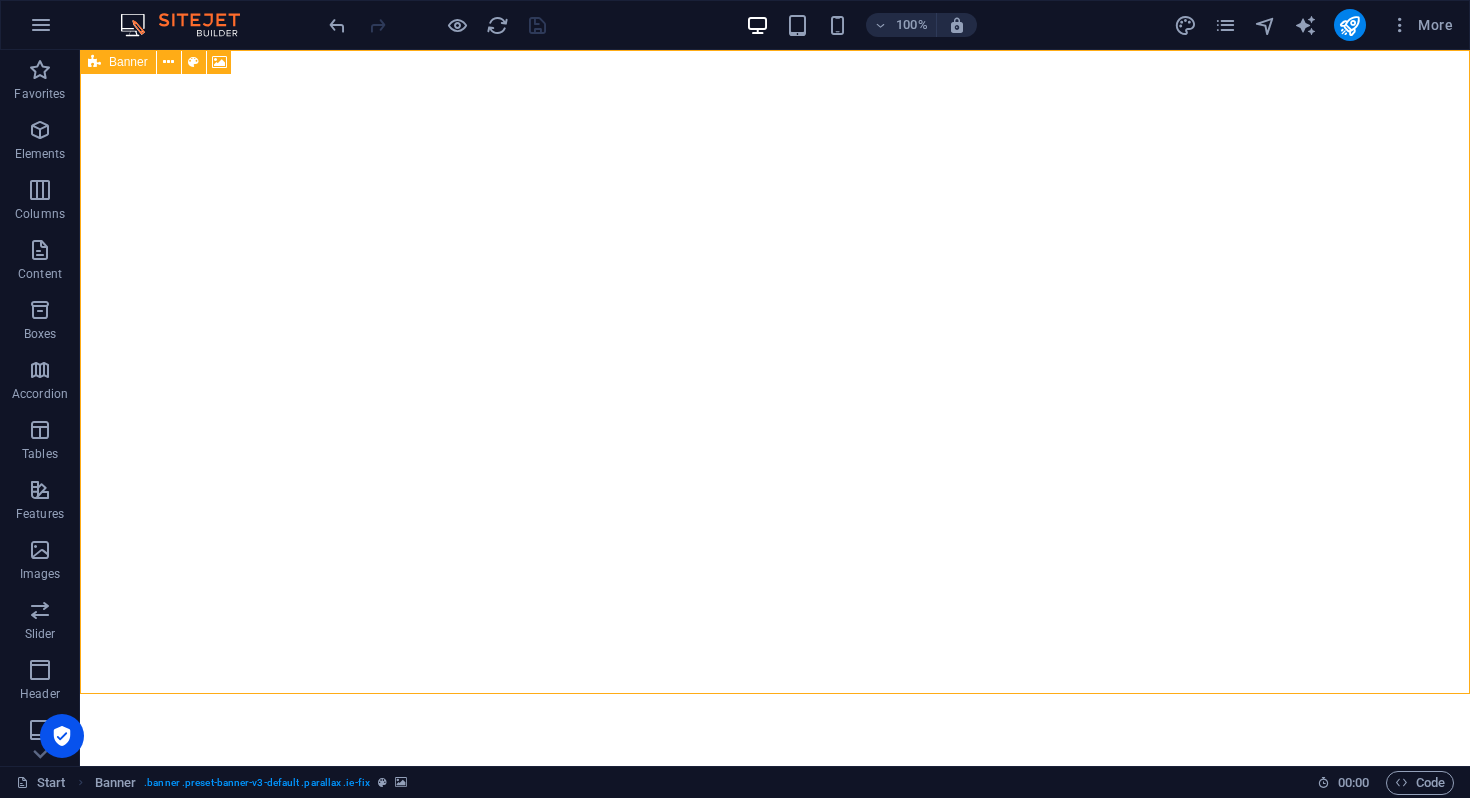 click on "Banner" at bounding box center [128, 62] 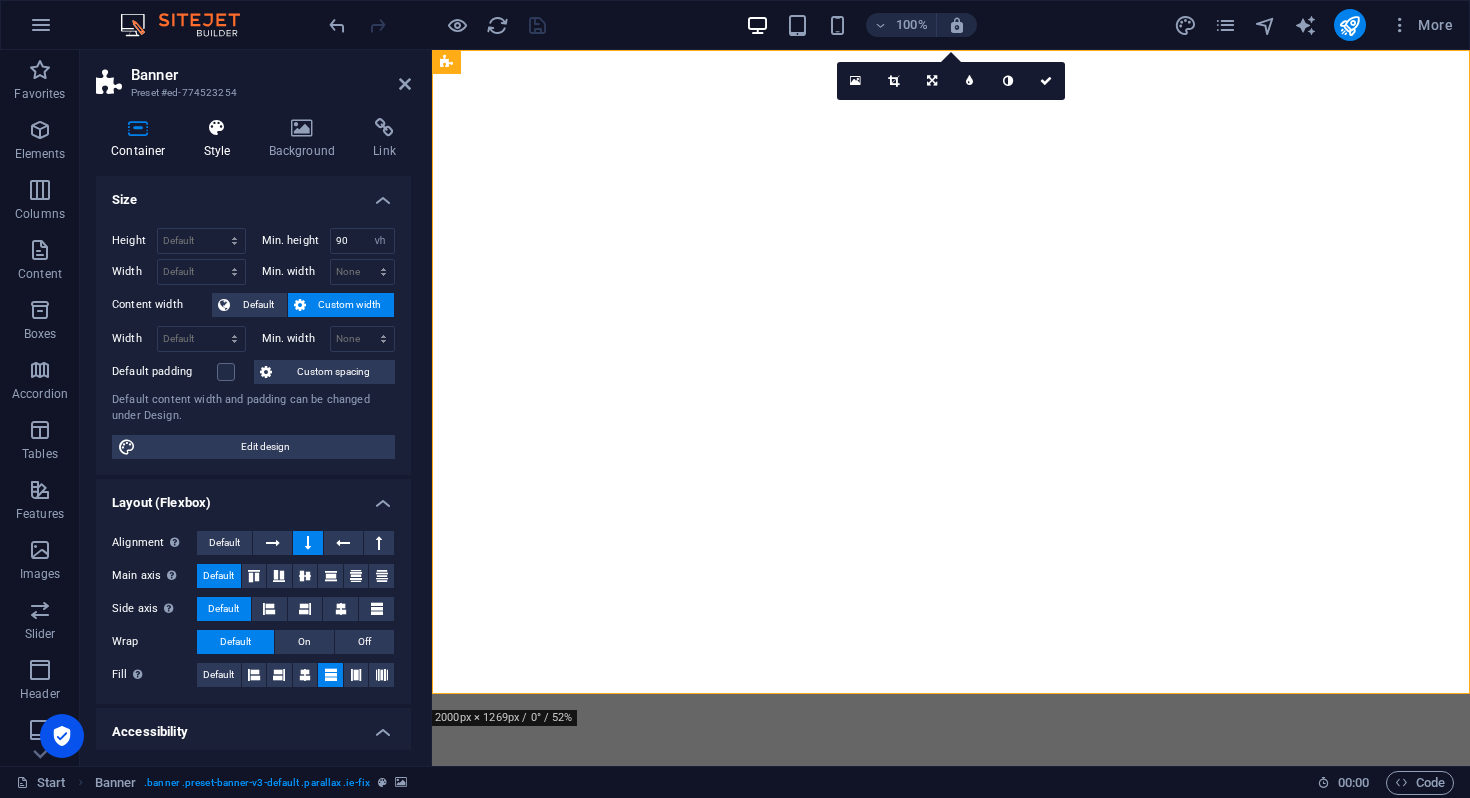 click on "Style" at bounding box center (221, 139) 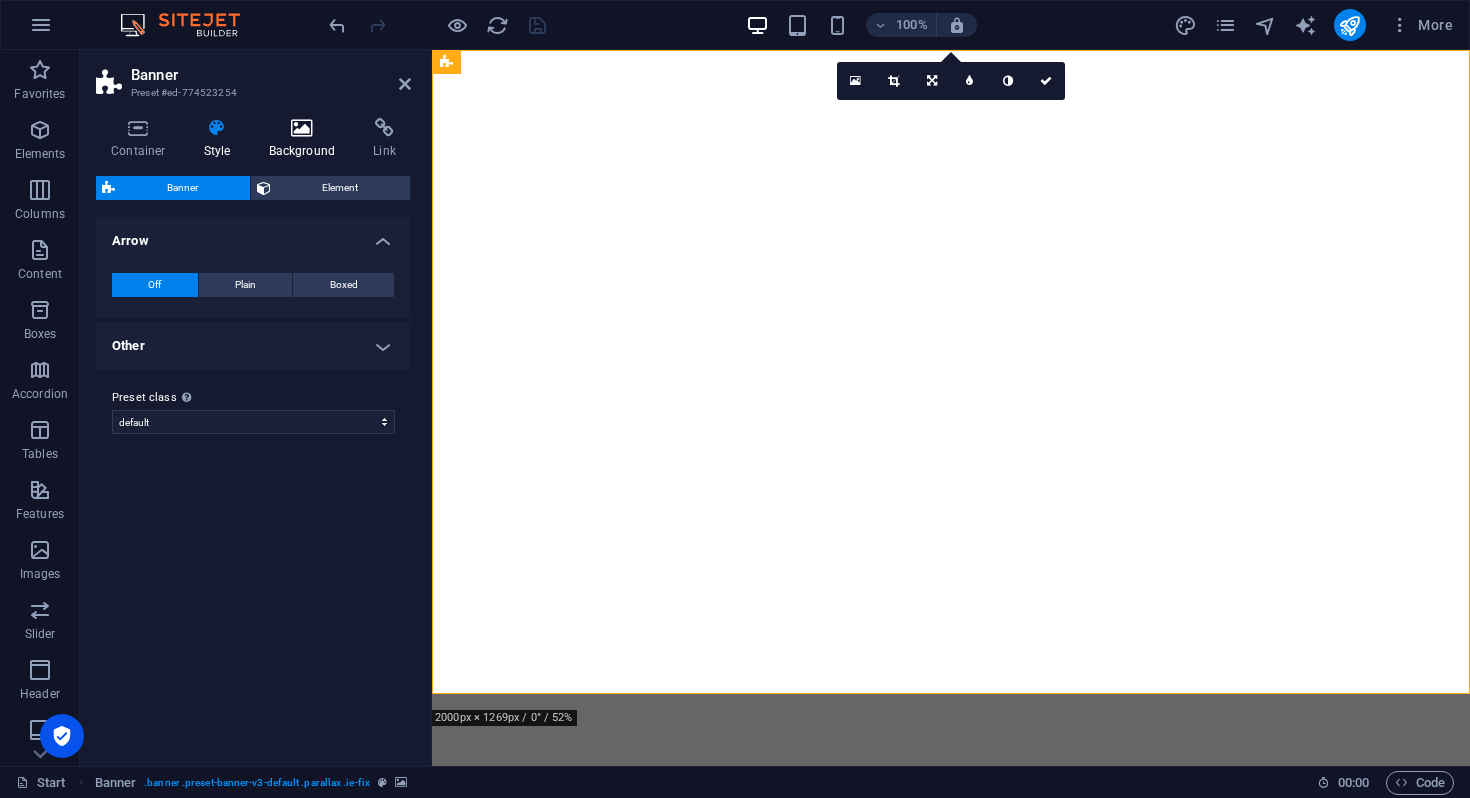click at bounding box center (302, 128) 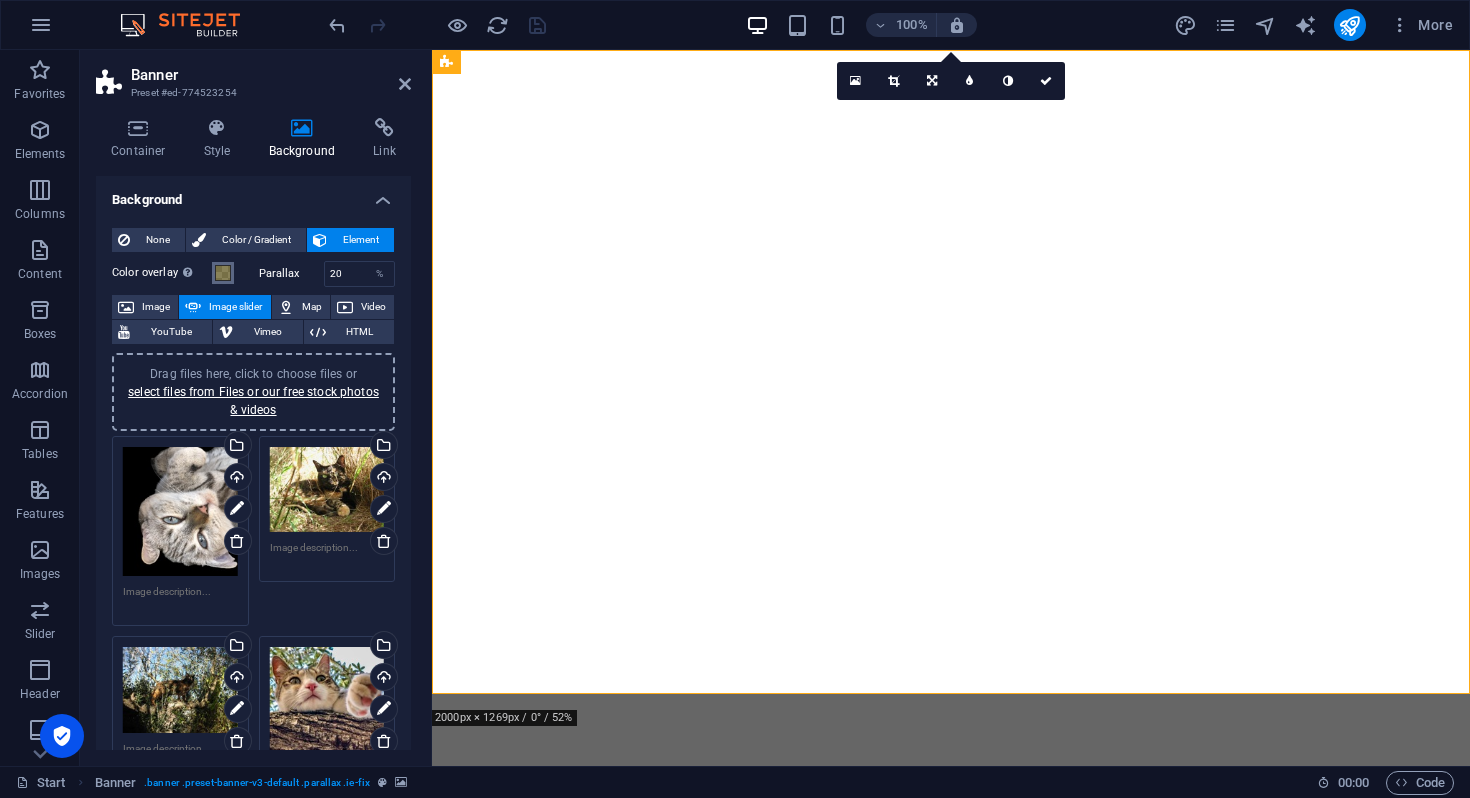 click at bounding box center [223, 273] 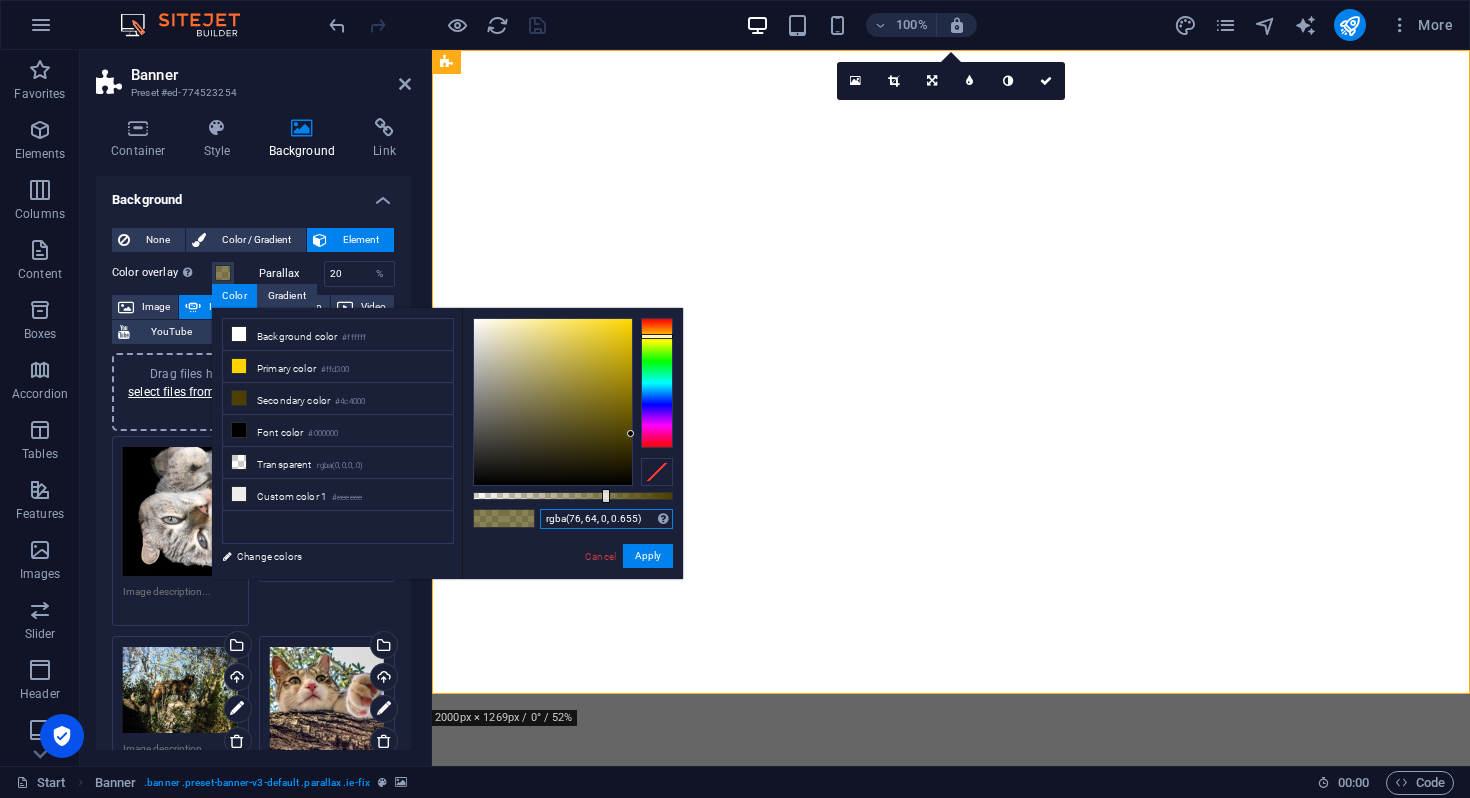 click on "rgba(76, 64, 0, 0.655)" at bounding box center (606, 519) 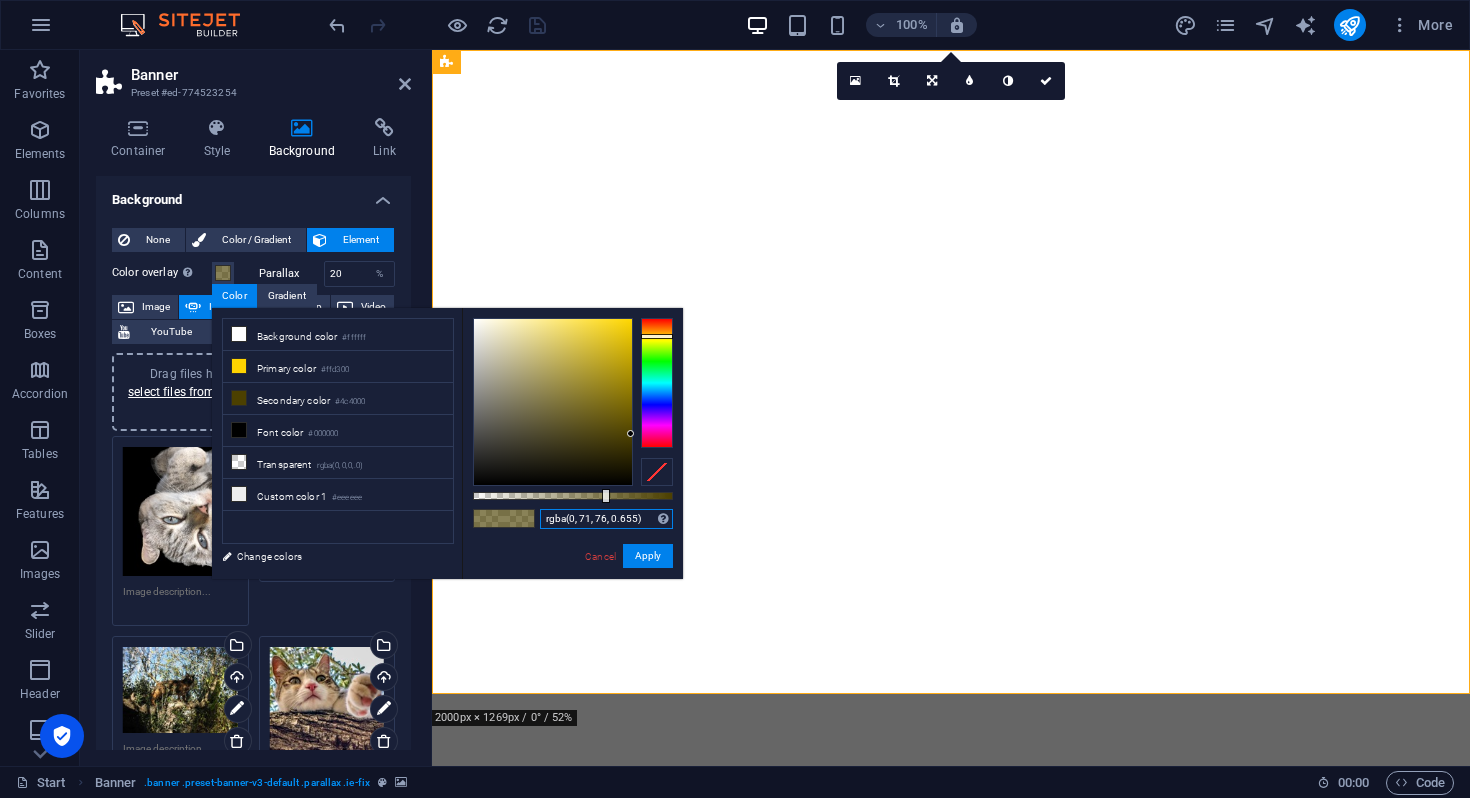 click at bounding box center [657, 383] 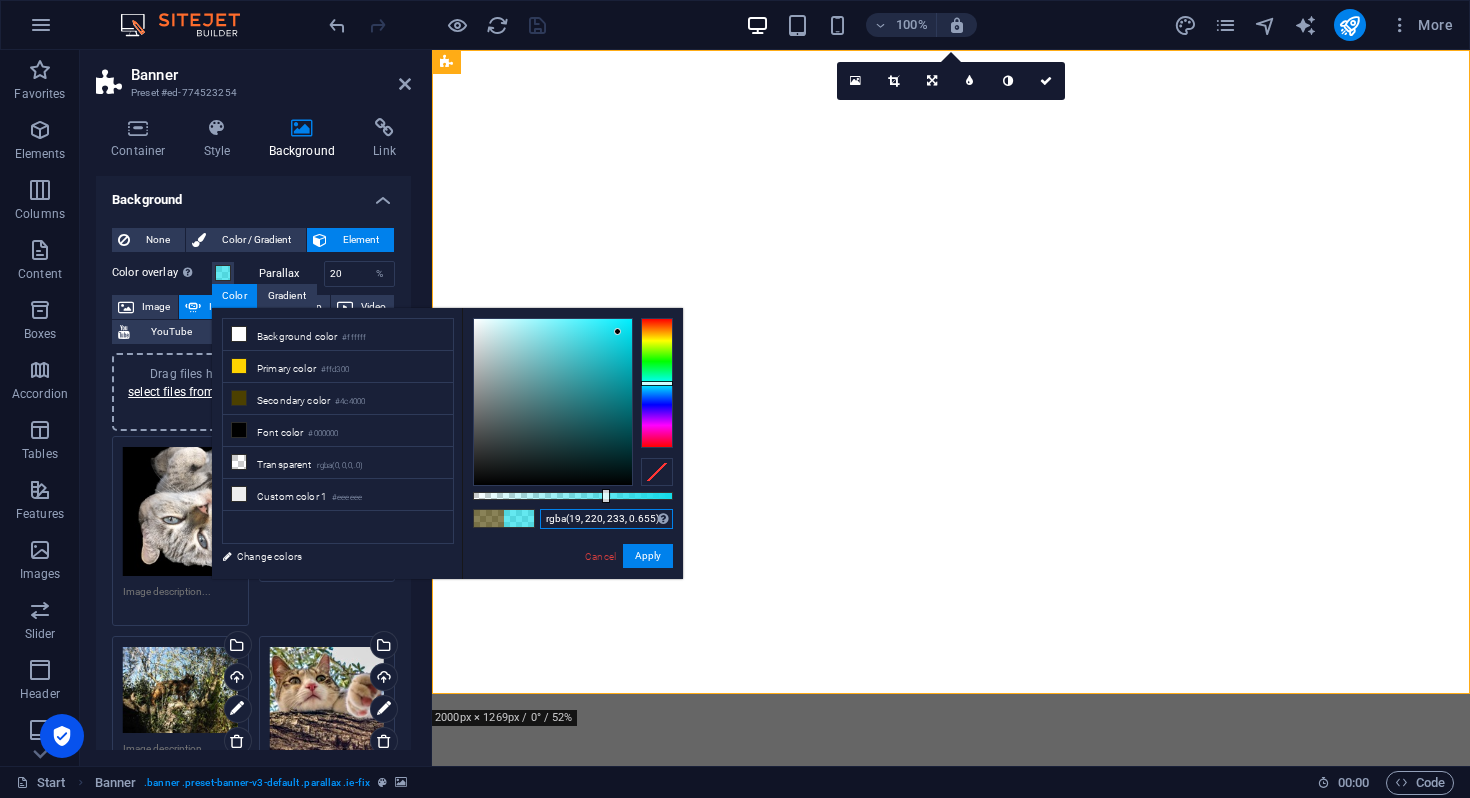 click at bounding box center (553, 402) 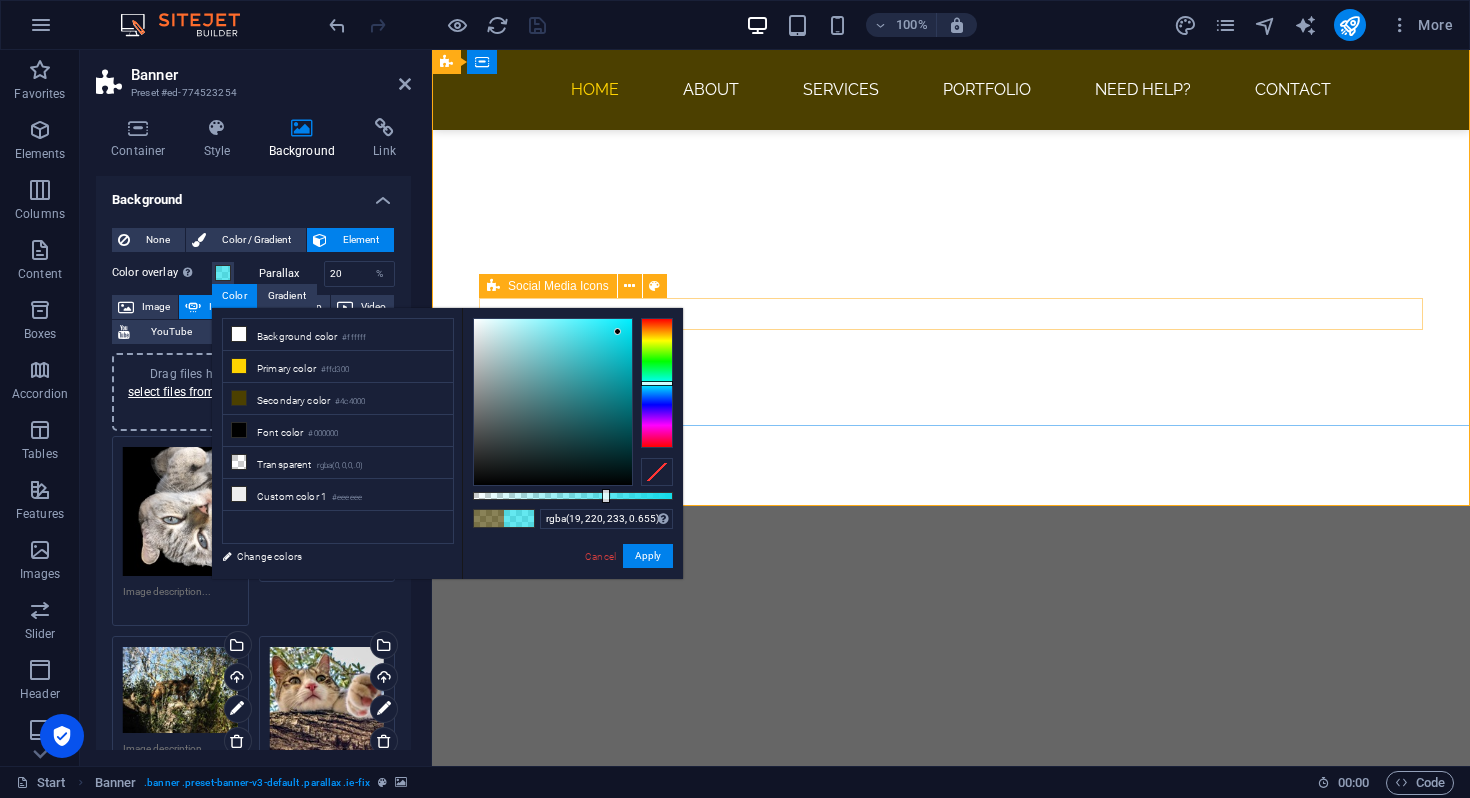 scroll, scrollTop: 0, scrollLeft: 0, axis: both 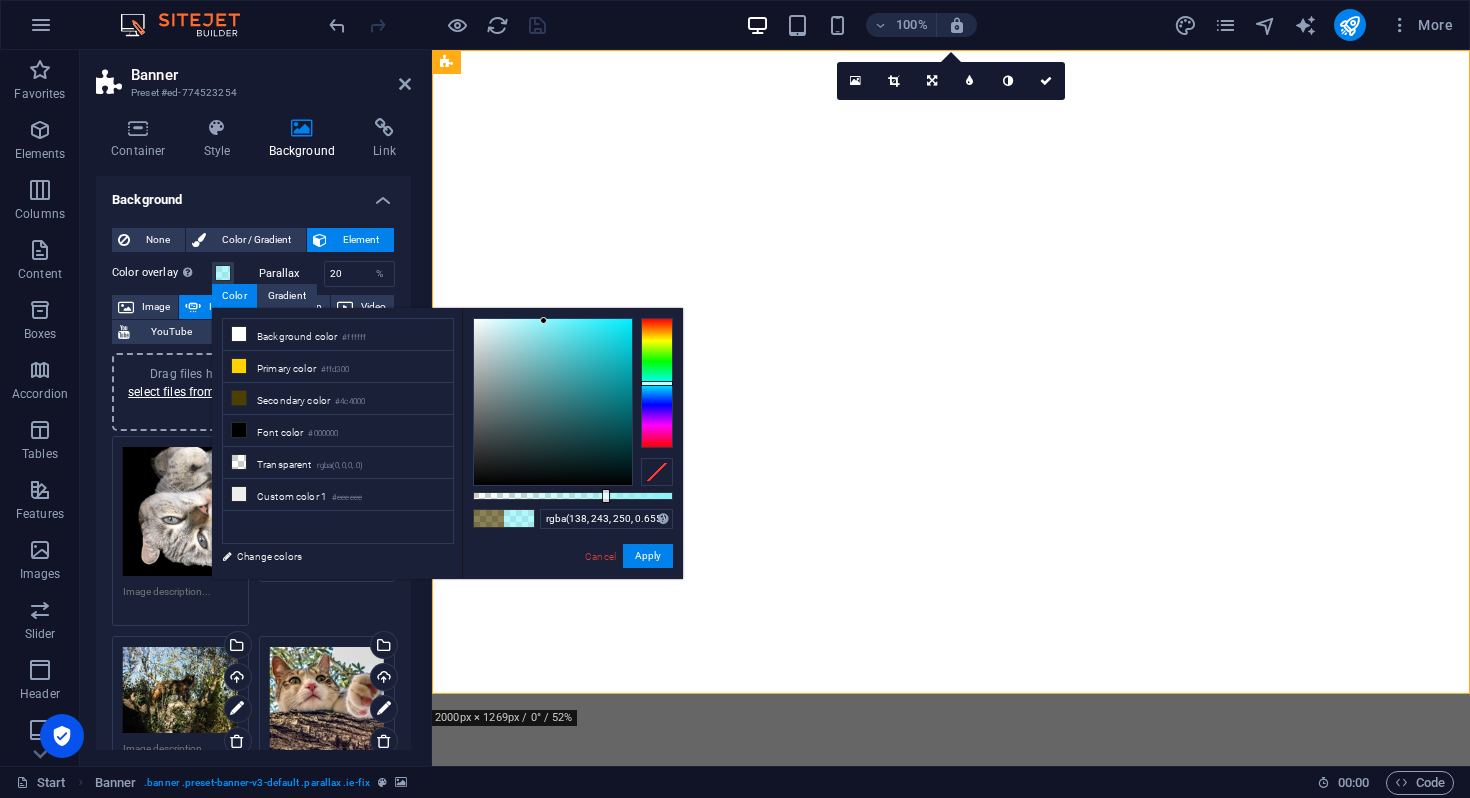 click at bounding box center (553, 402) 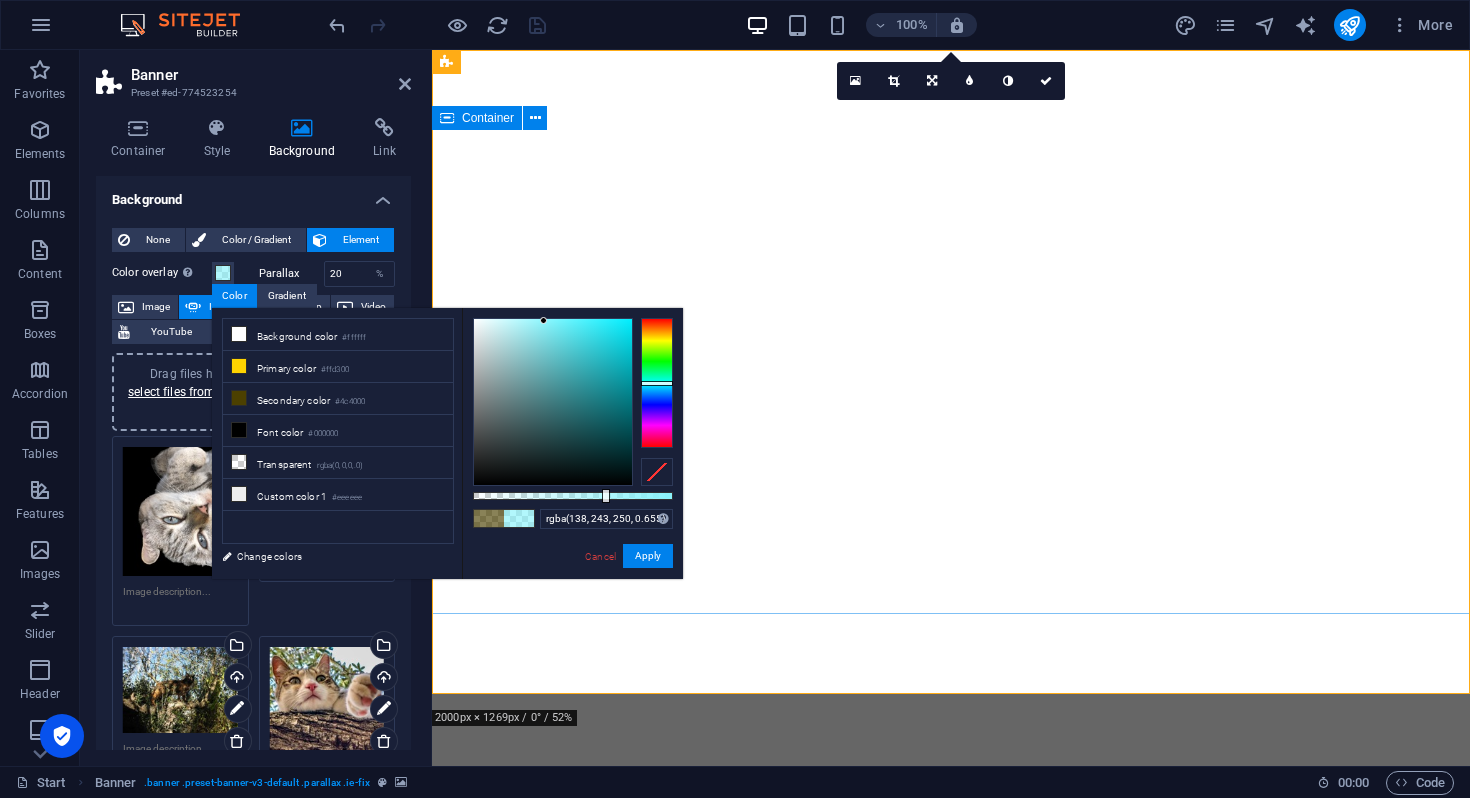 scroll, scrollTop: 0, scrollLeft: 0, axis: both 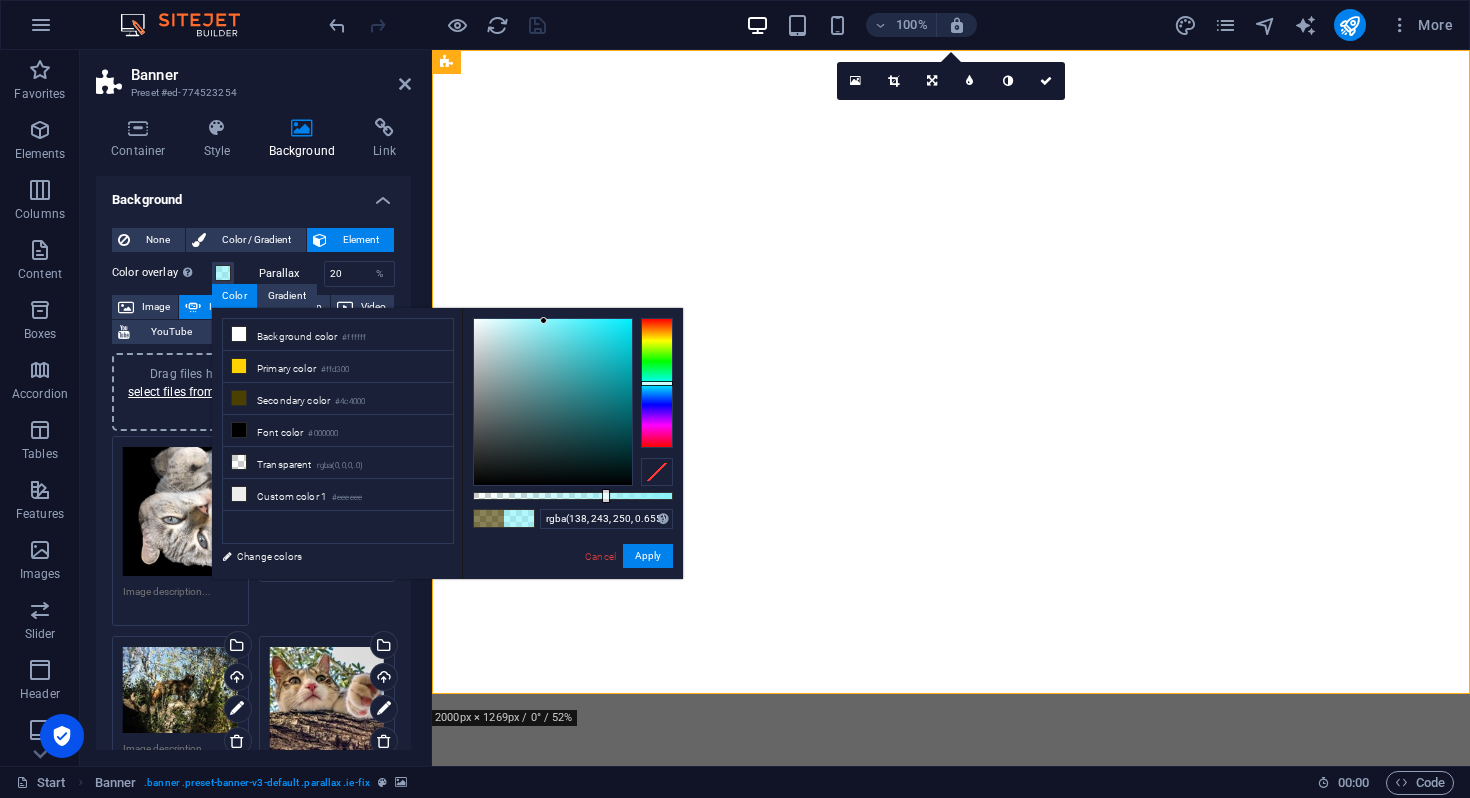 type on "rgba(65, 130, 135, 0.655)" 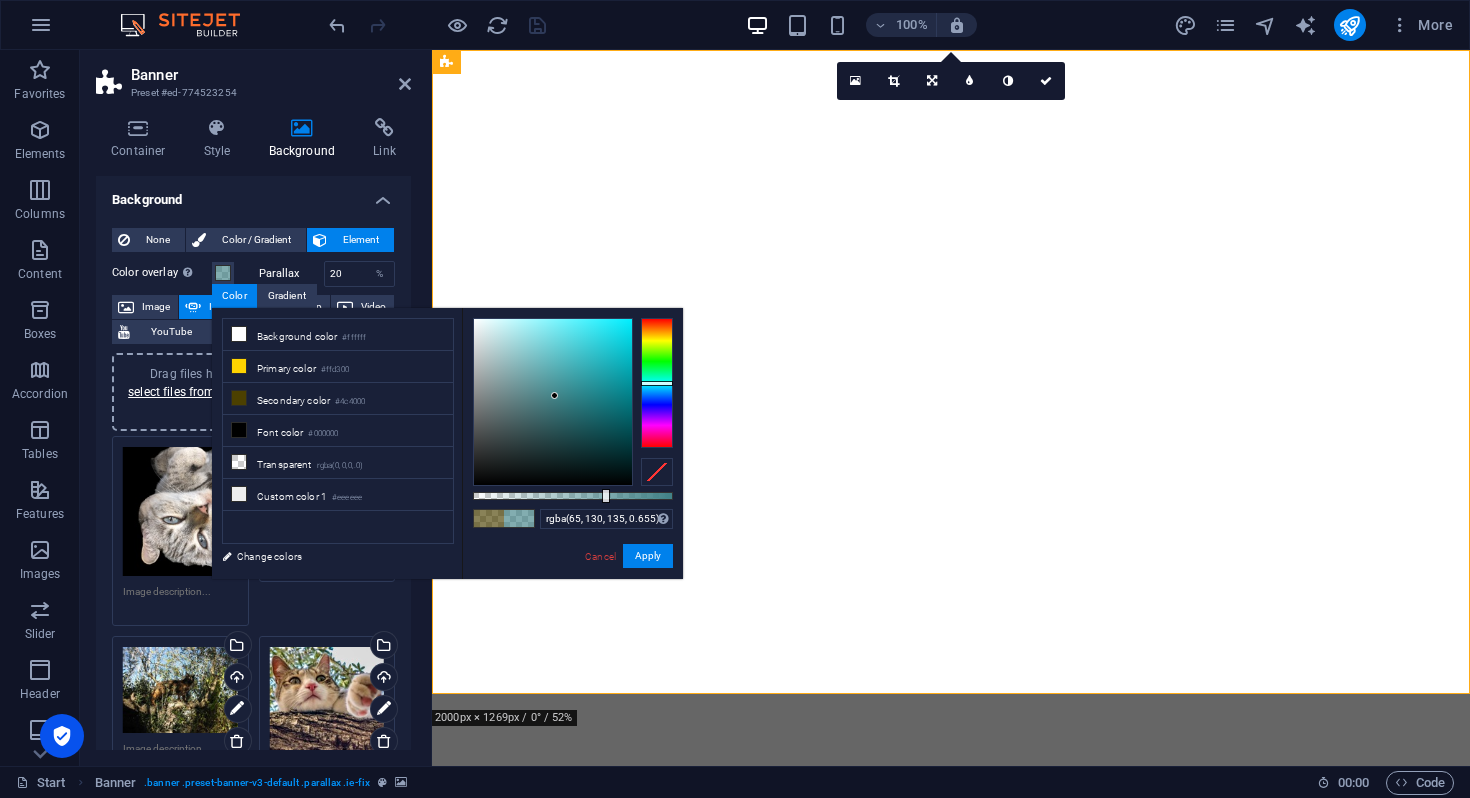 click at bounding box center (553, 402) 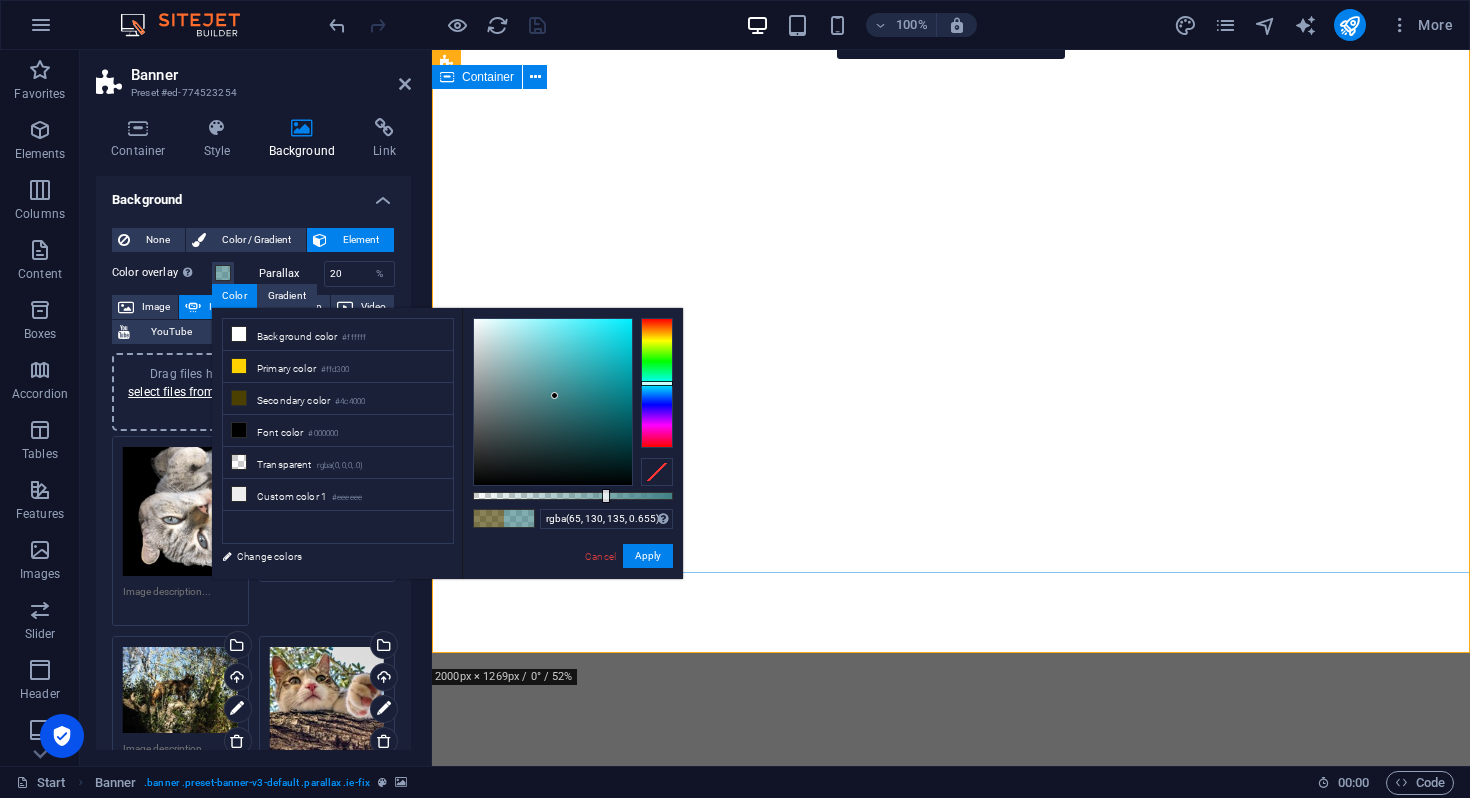 scroll, scrollTop: 0, scrollLeft: 0, axis: both 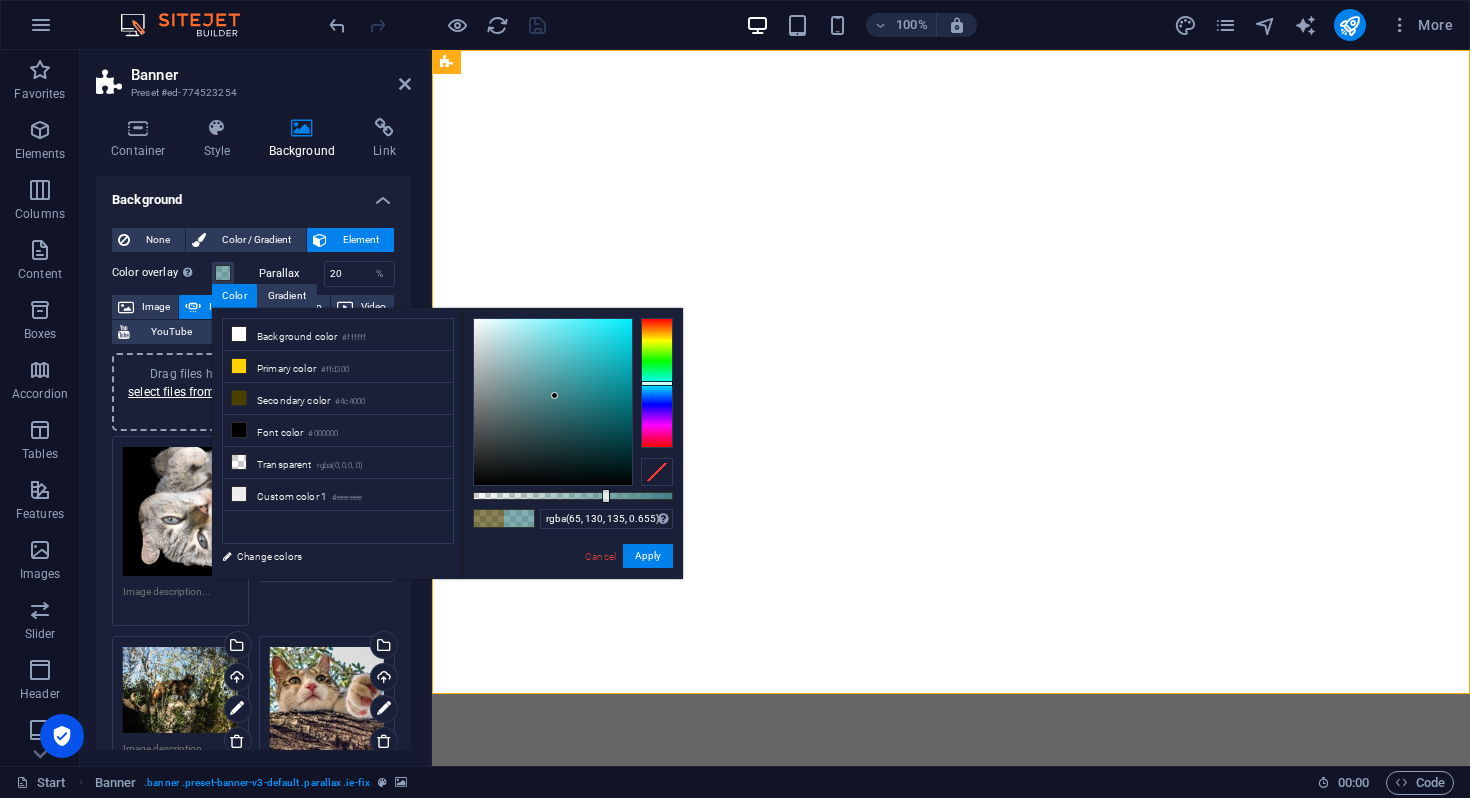 click on "Drag files here, click to choose files or select files from Files or our free stock photos & videos Select files from the file manager, stock photos, or upload file(s) Upload Drag files here, click to choose files or select files from Files or our free stock photos & videos Select files from the file manager, stock photos, or upload file(s) Upload Drag files here, click to choose files or select files from Files or our free stock photos & videos Select files from the file manager, stock photos, or upload file(s) Upload Drag files here, click to choose files or select files from Files or our free stock photos & videos Select files from the file manager, stock photos, or upload file(s) Upload Drag files here, click to choose files or select files from Files or our free stock photos & videos Select files from the file manager, stock photos, or upload file(s) Upload" at bounding box center [253, 717] 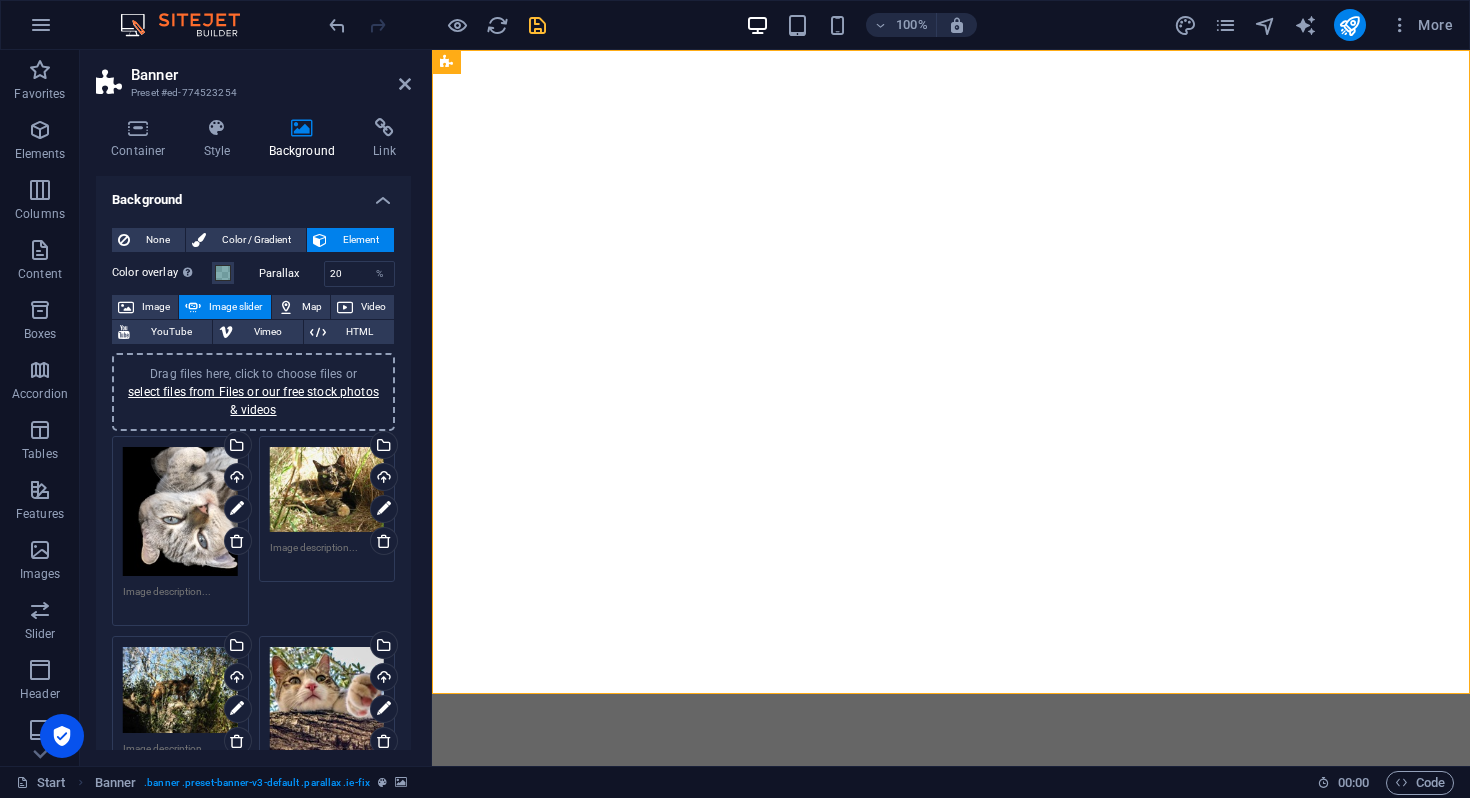 click on "Drag files here, click to choose files or select files from Files or our free stock photos & videos" at bounding box center [327, 490] 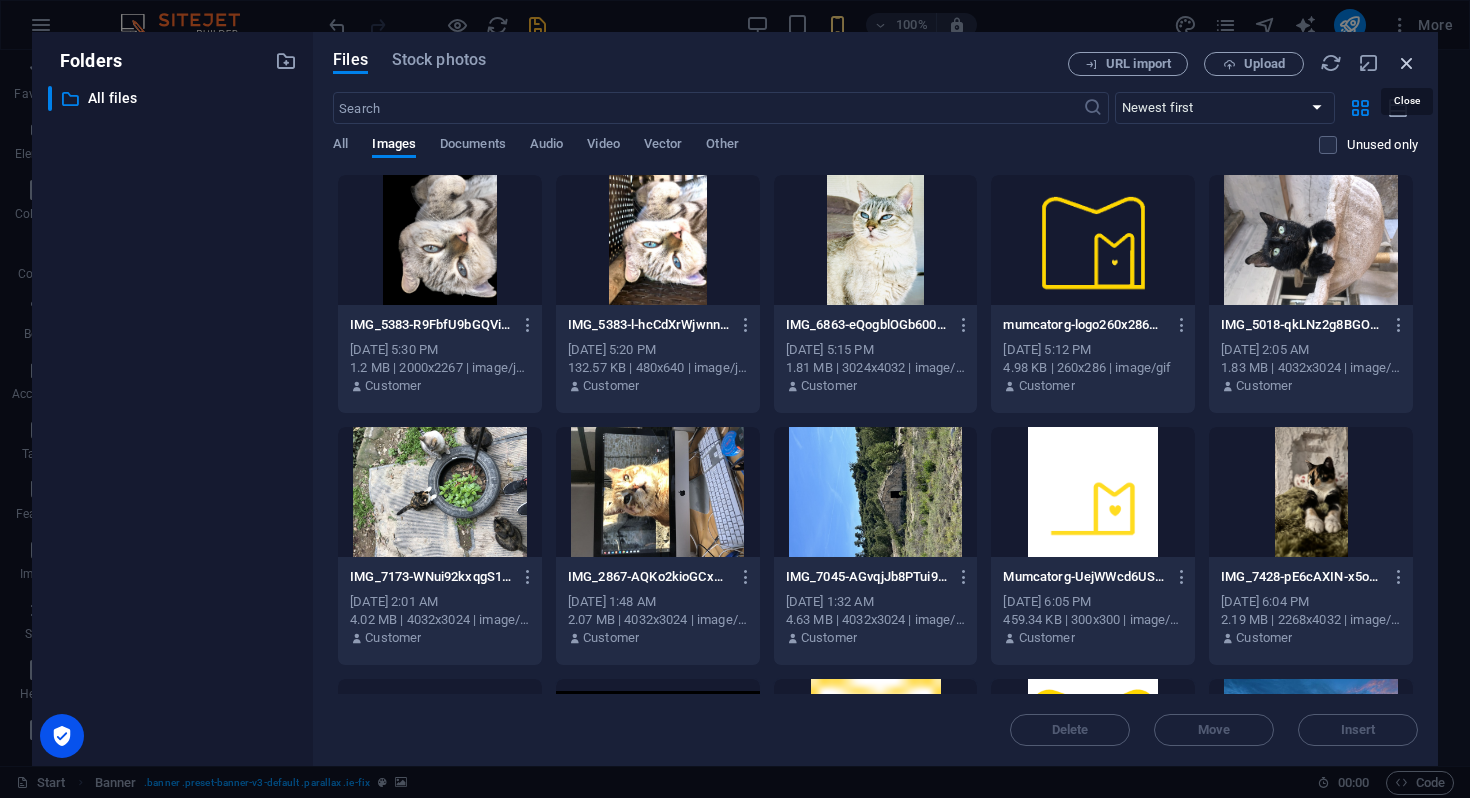click at bounding box center [1407, 63] 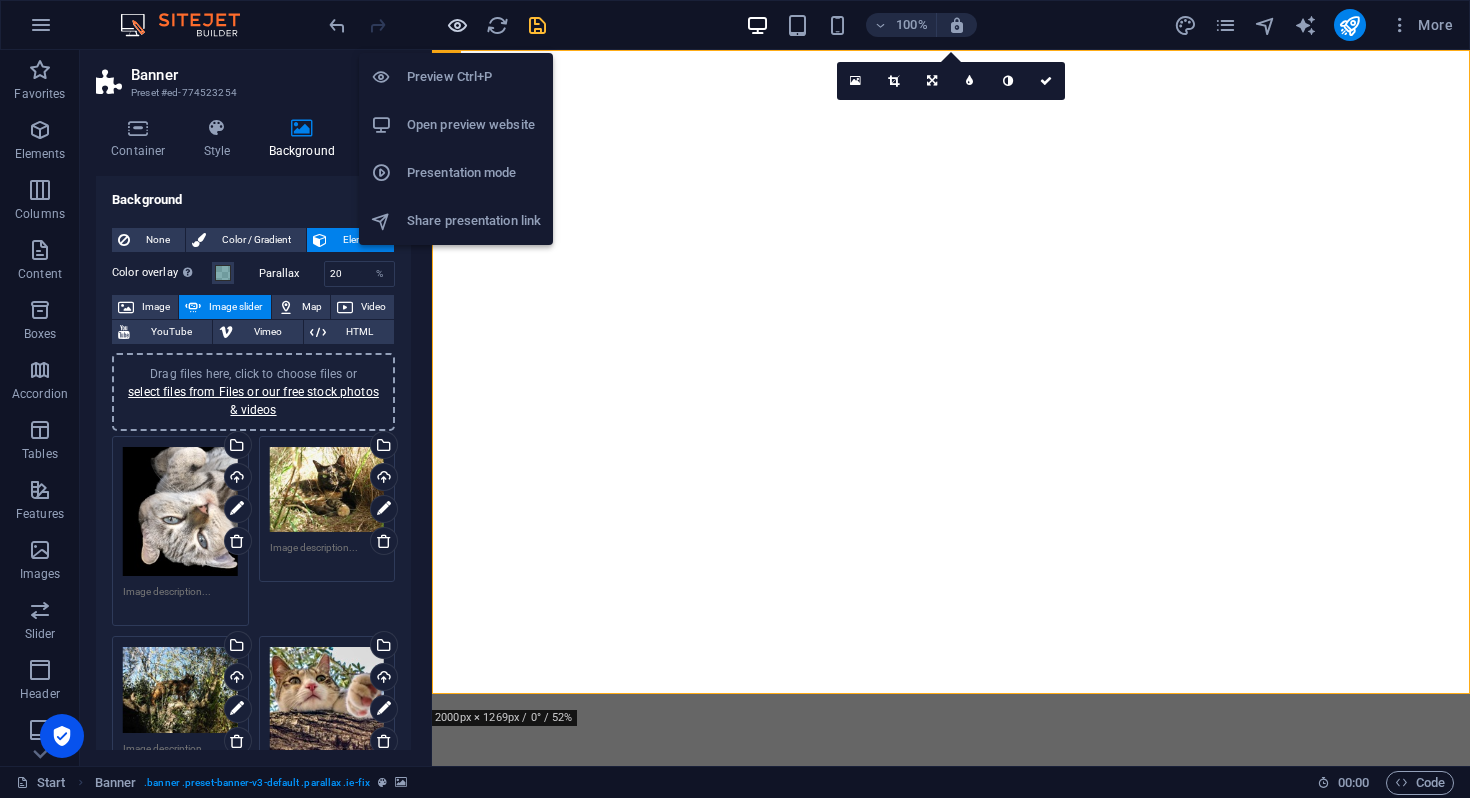 click at bounding box center (457, 25) 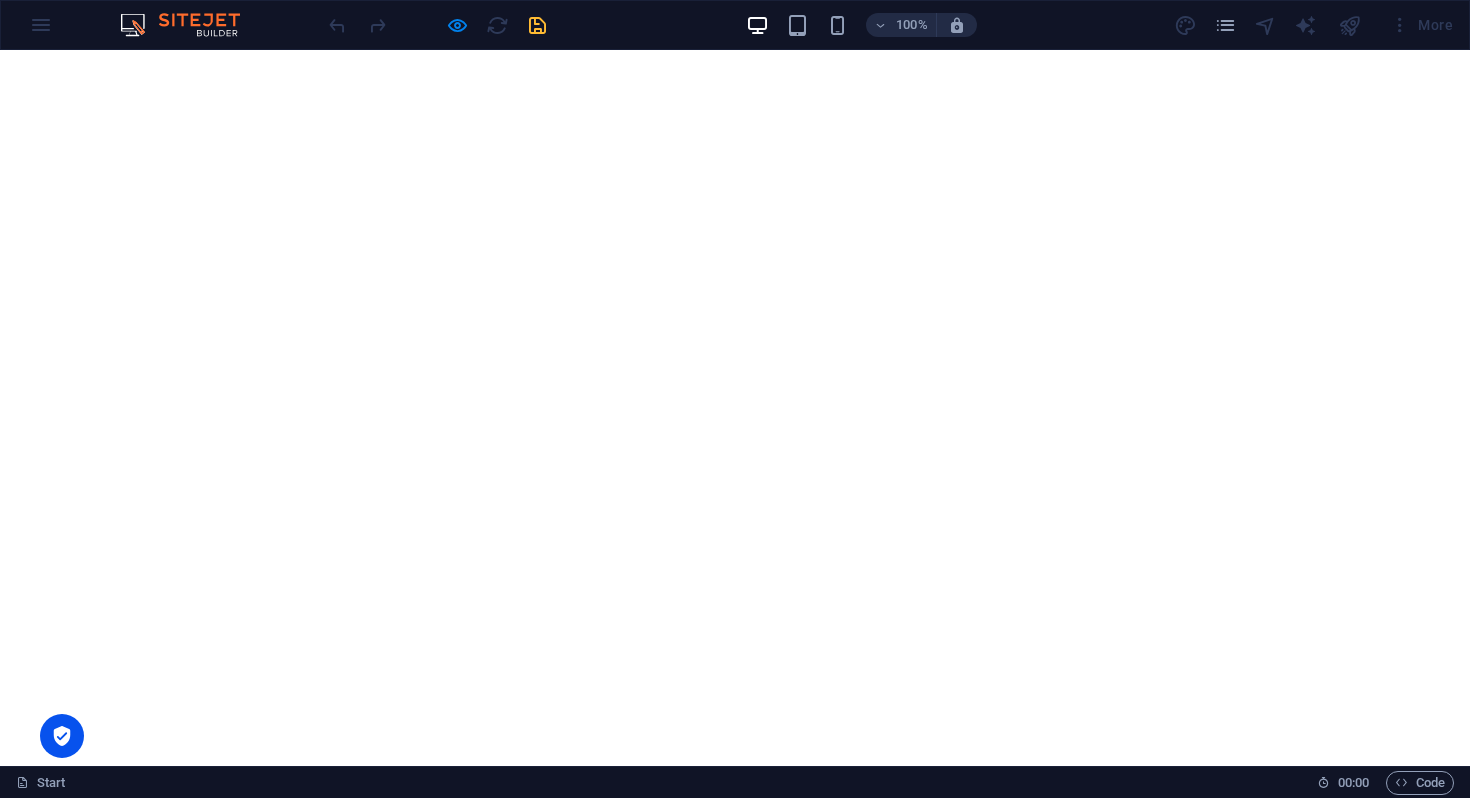 scroll, scrollTop: 0, scrollLeft: 0, axis: both 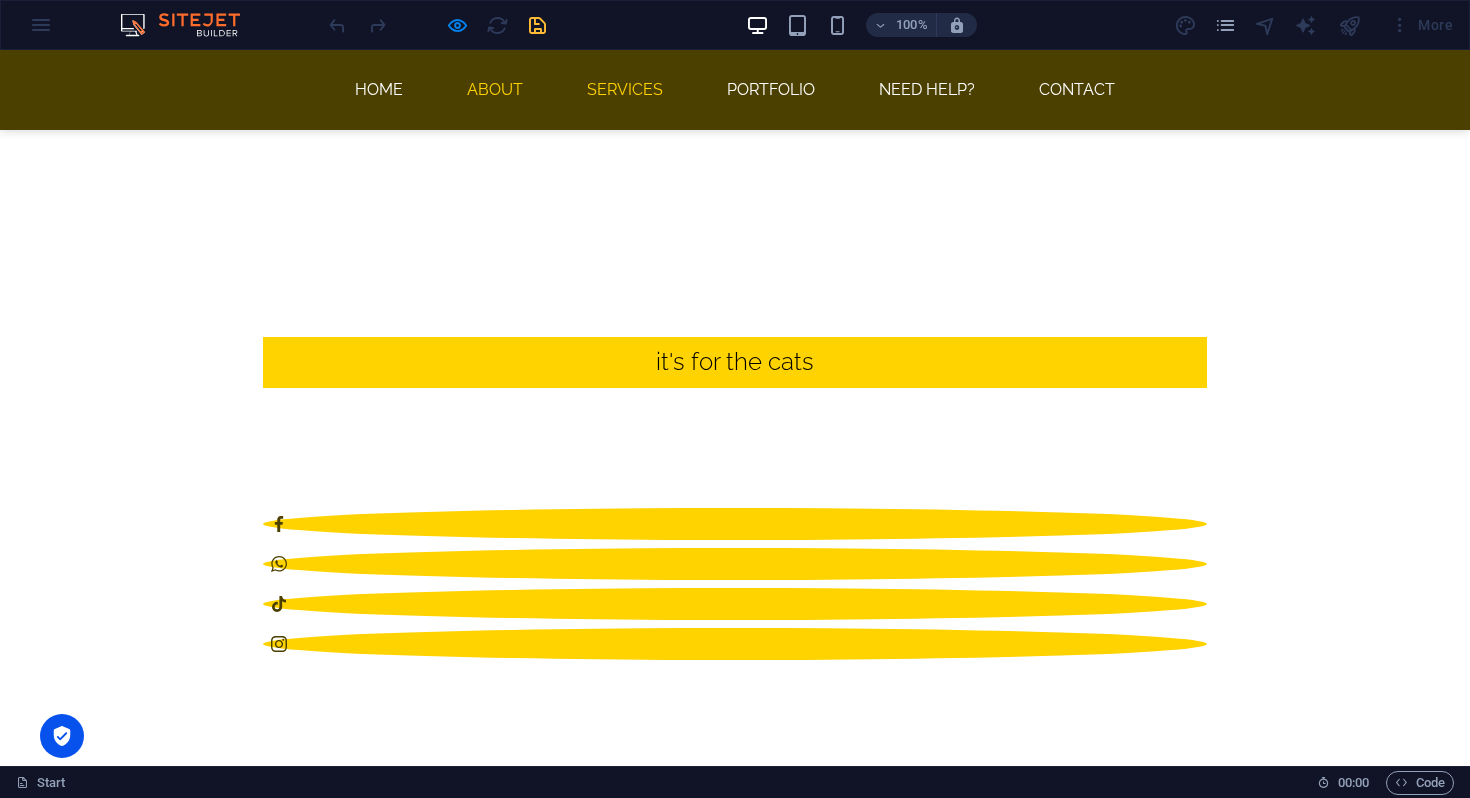 click on "Services" at bounding box center (625, 90) 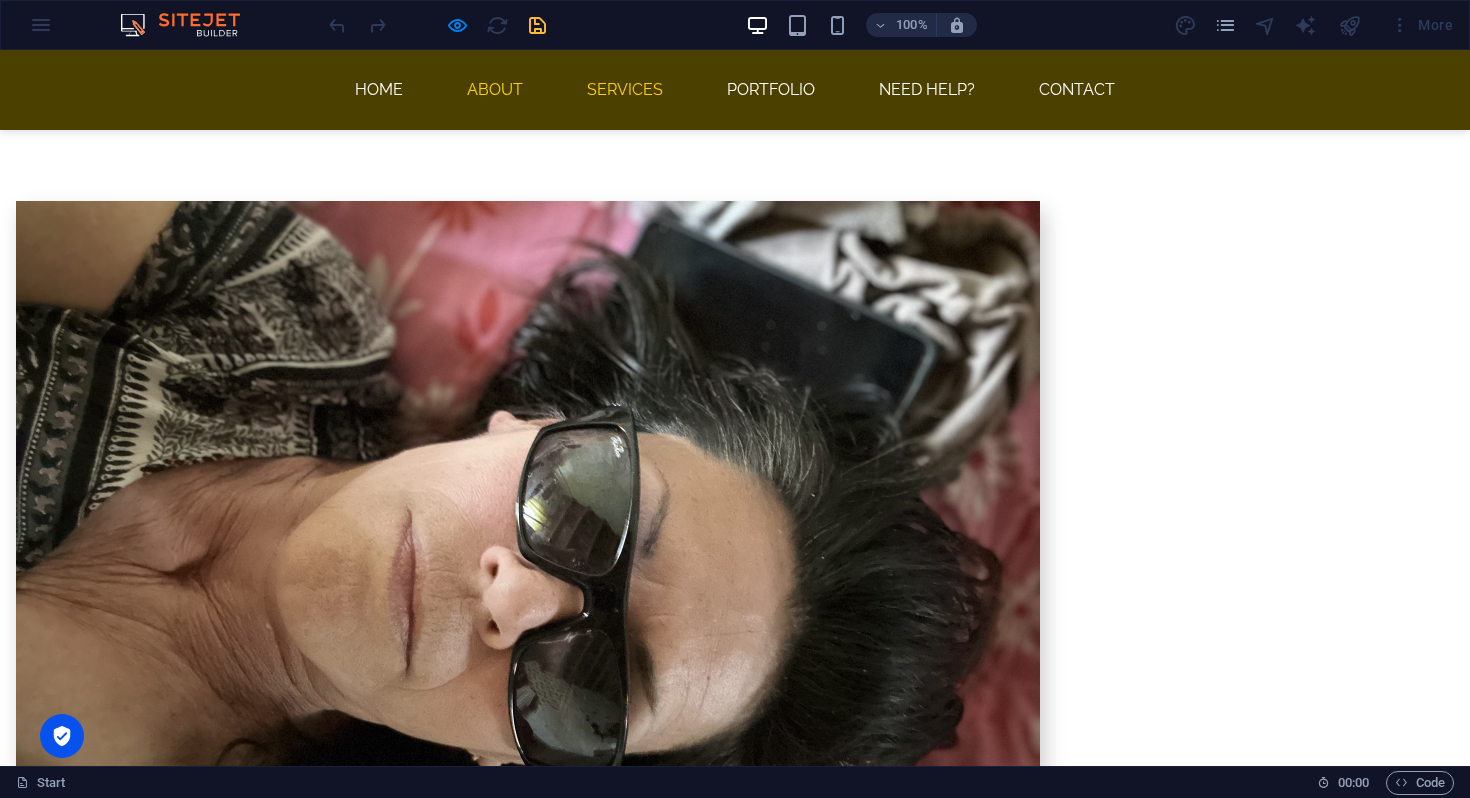 scroll, scrollTop: 1320, scrollLeft: 0, axis: vertical 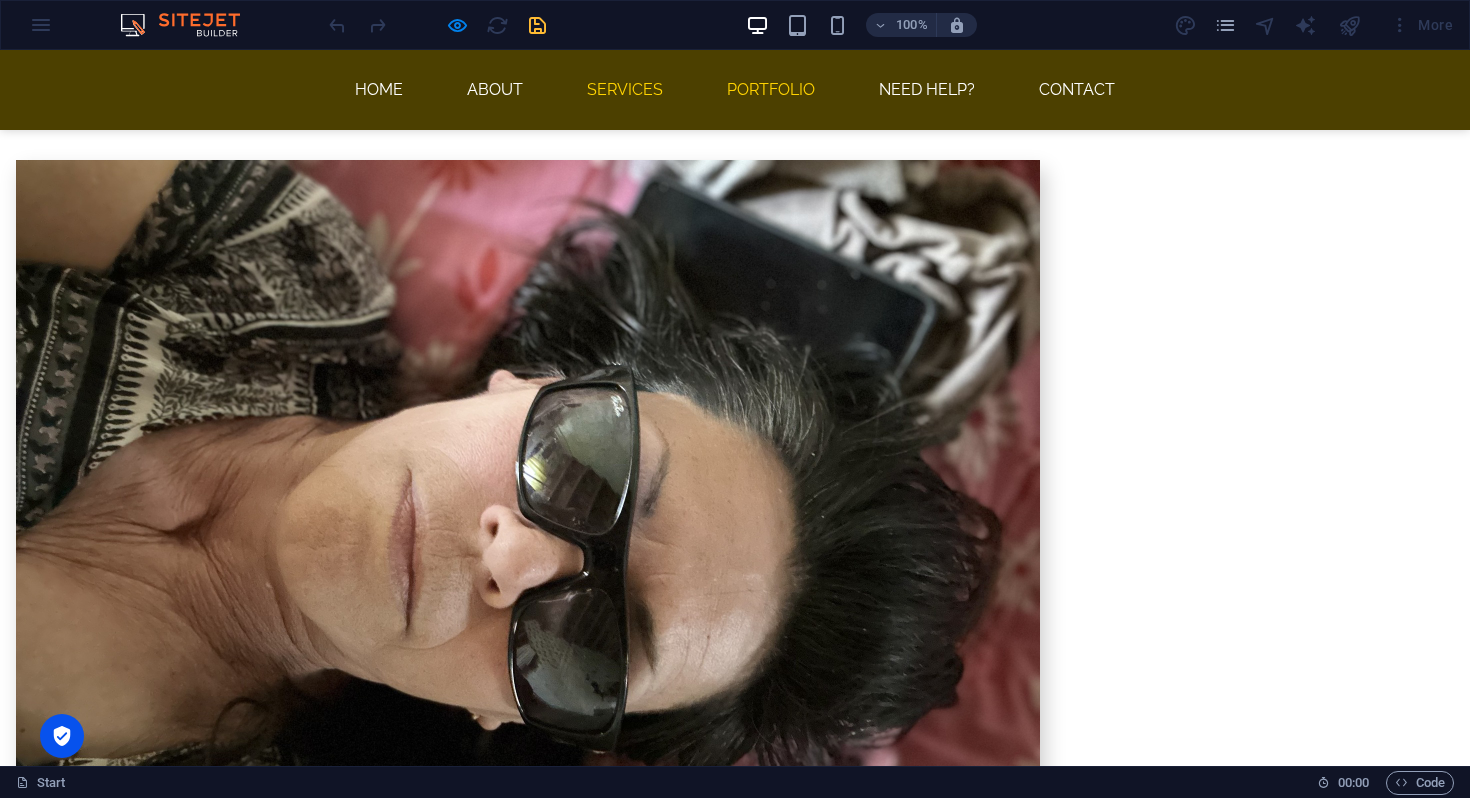 click on "Portfolio" at bounding box center [771, 90] 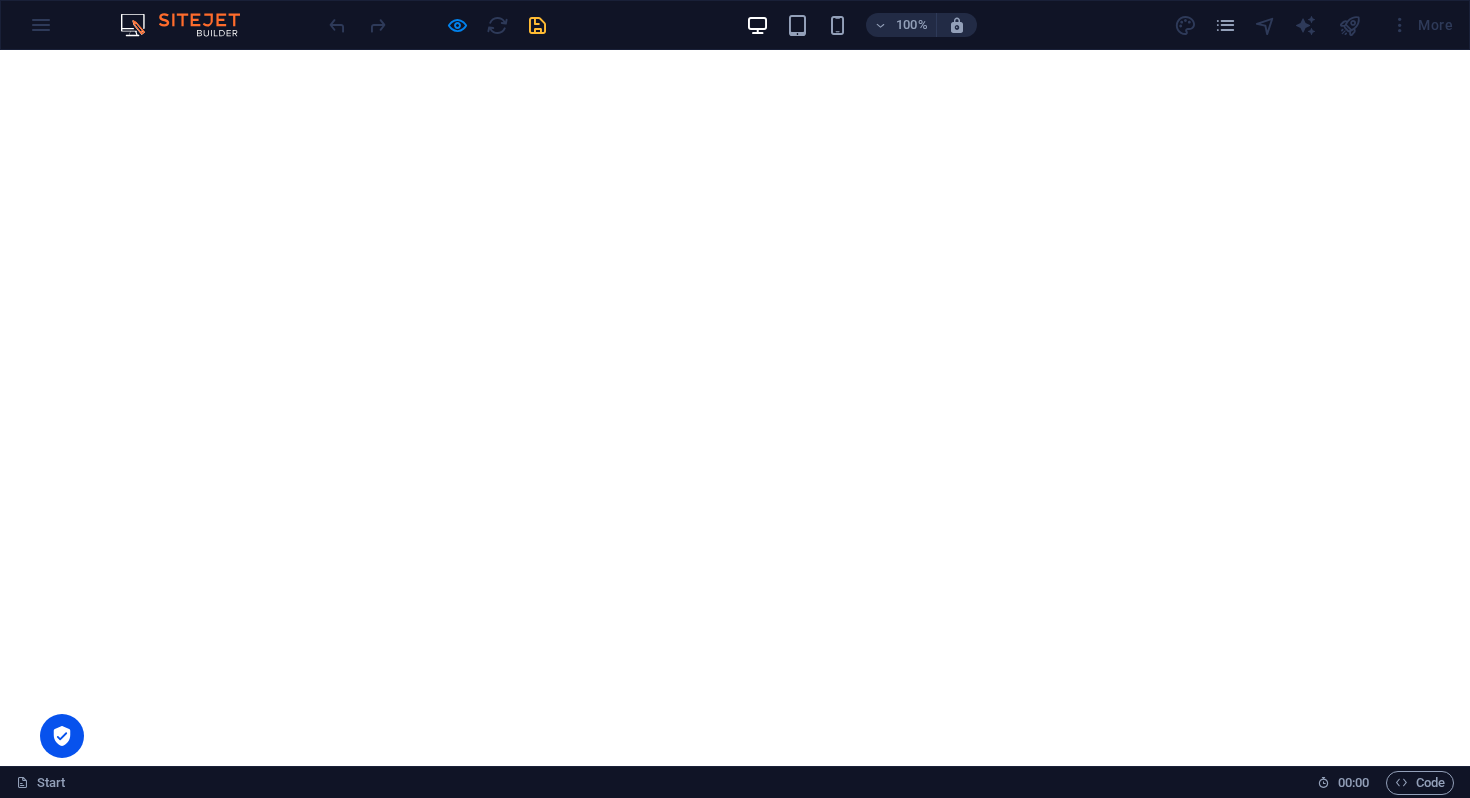scroll, scrollTop: 0, scrollLeft: 0, axis: both 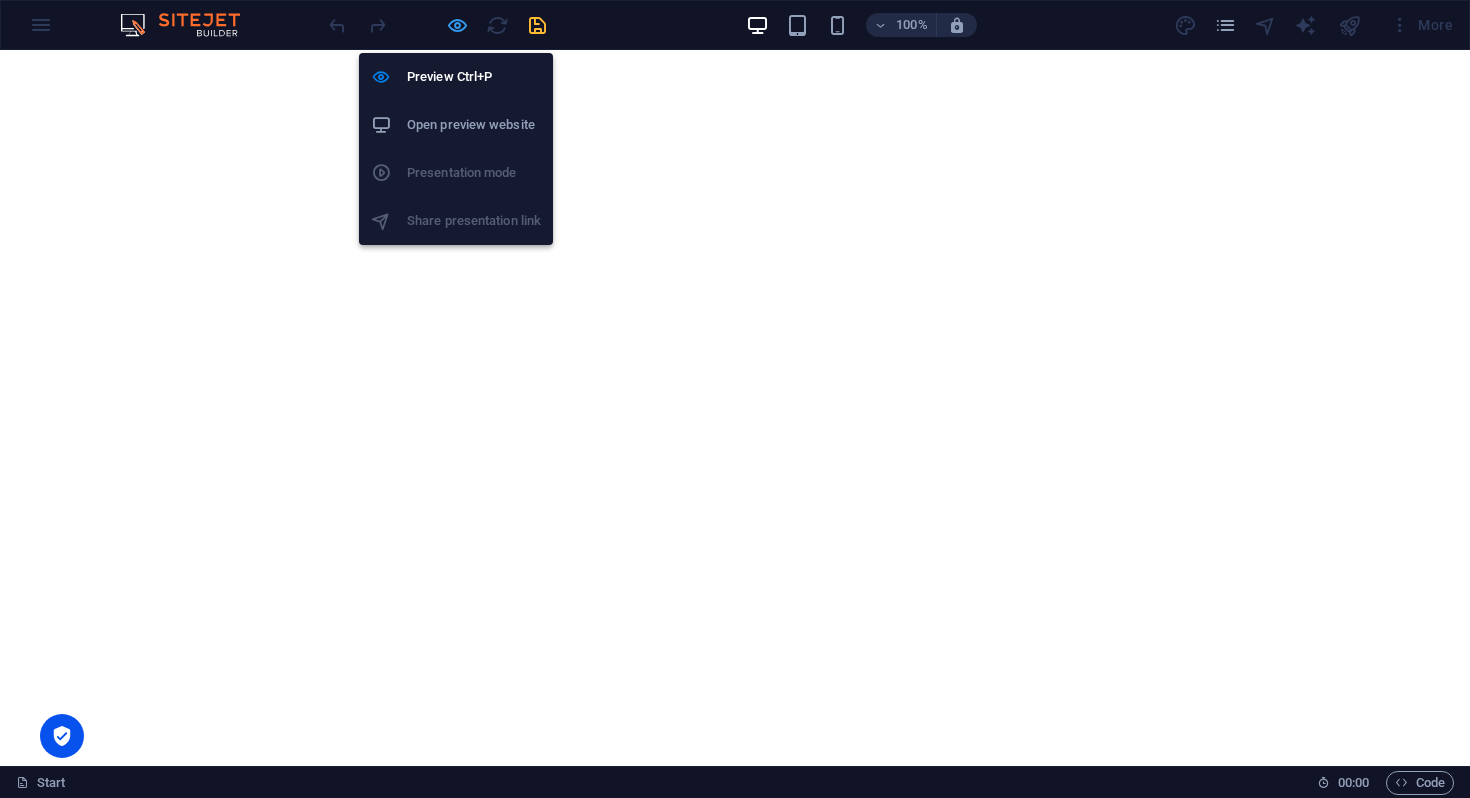 click at bounding box center [457, 25] 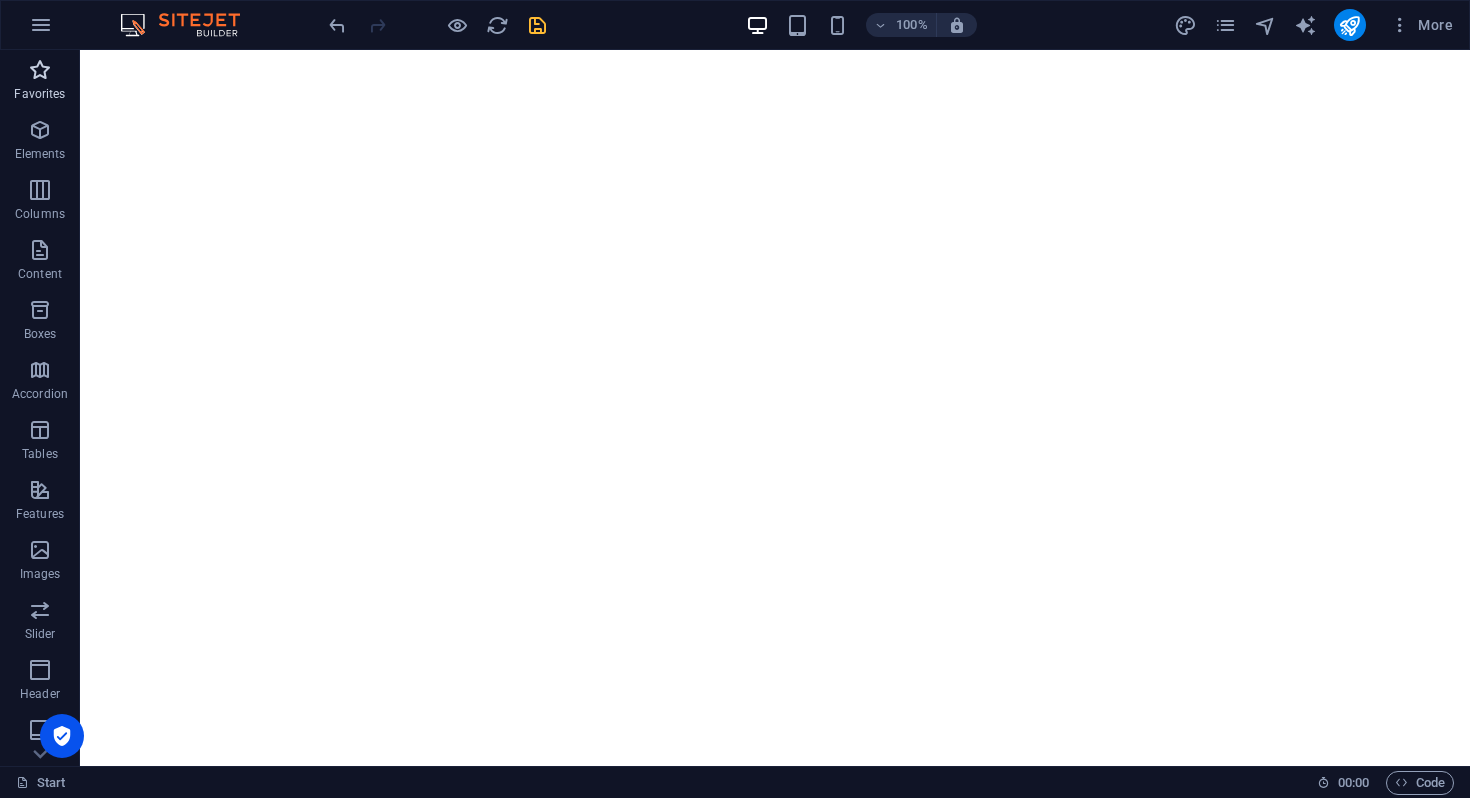 click on "Favorites" at bounding box center [40, 82] 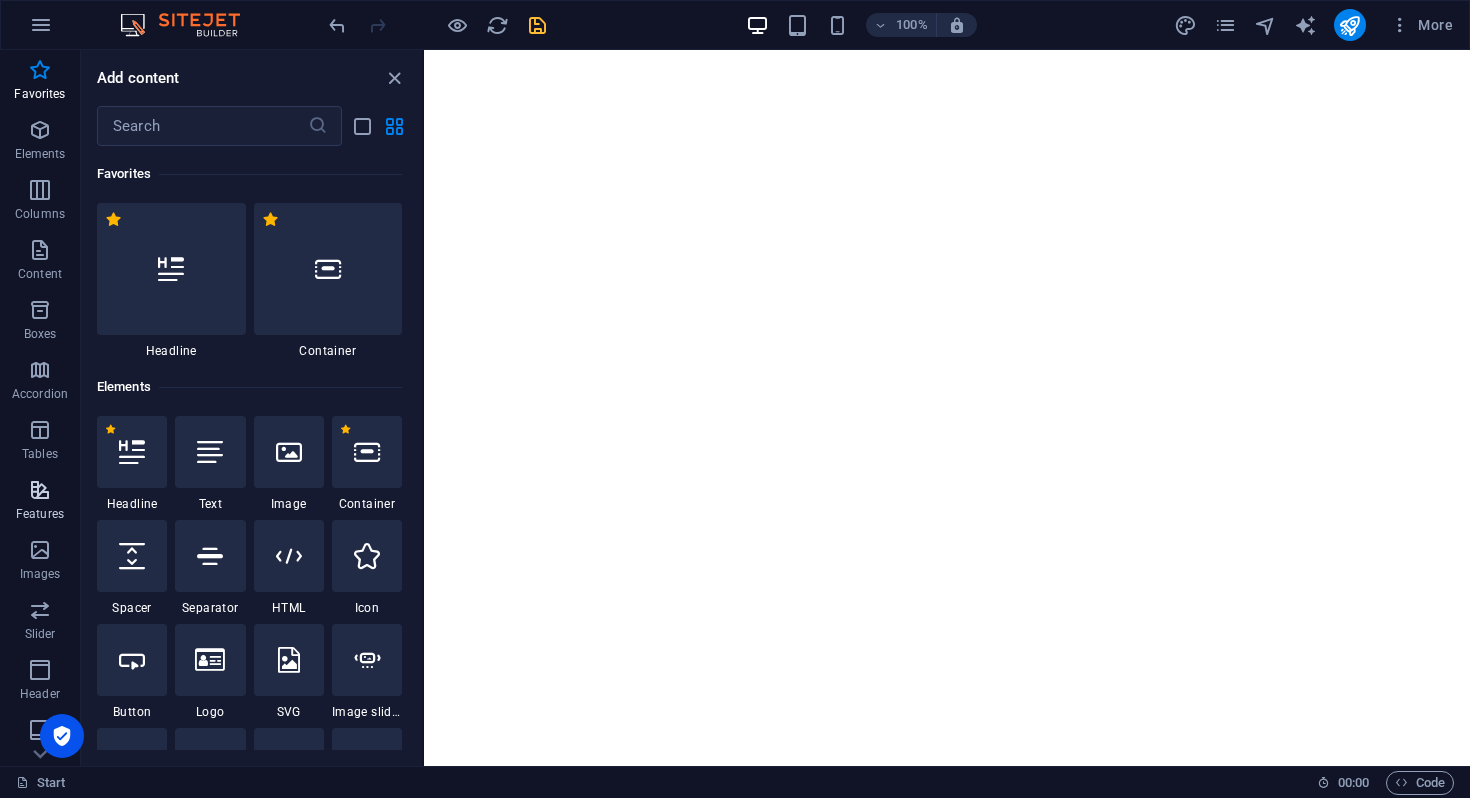 click on "Features" at bounding box center (40, 514) 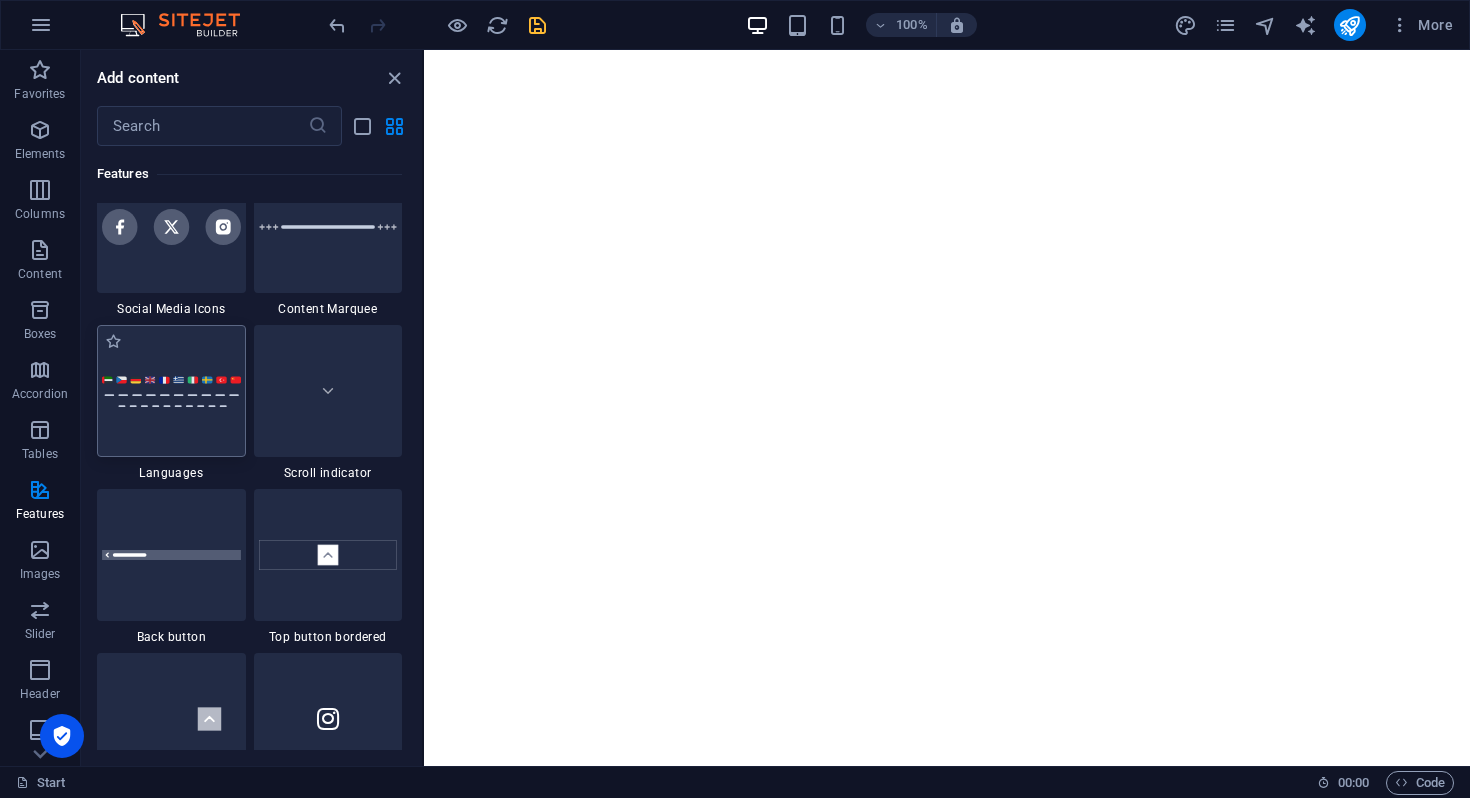 scroll, scrollTop: 8986, scrollLeft: 0, axis: vertical 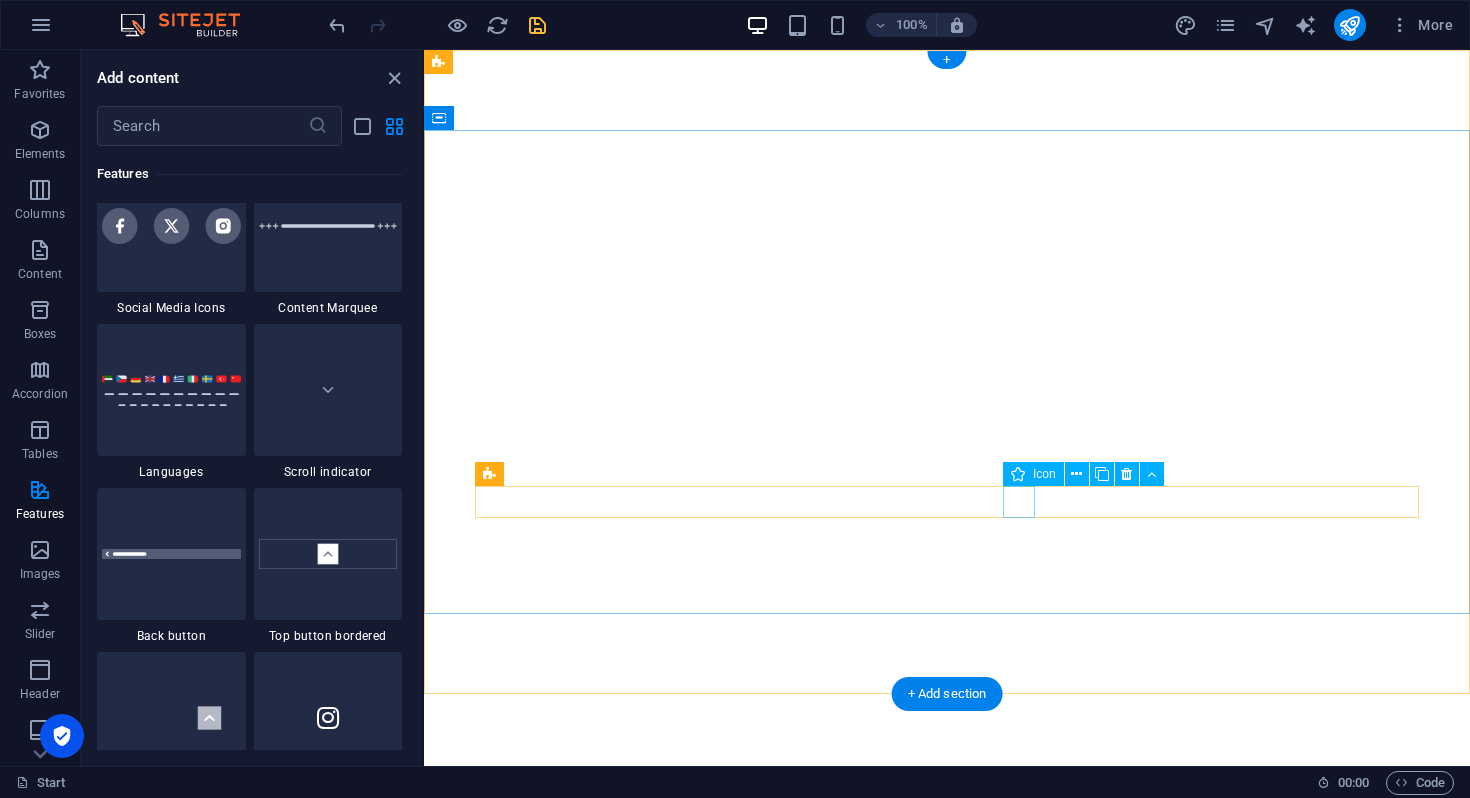 click at bounding box center (947, 1192) 